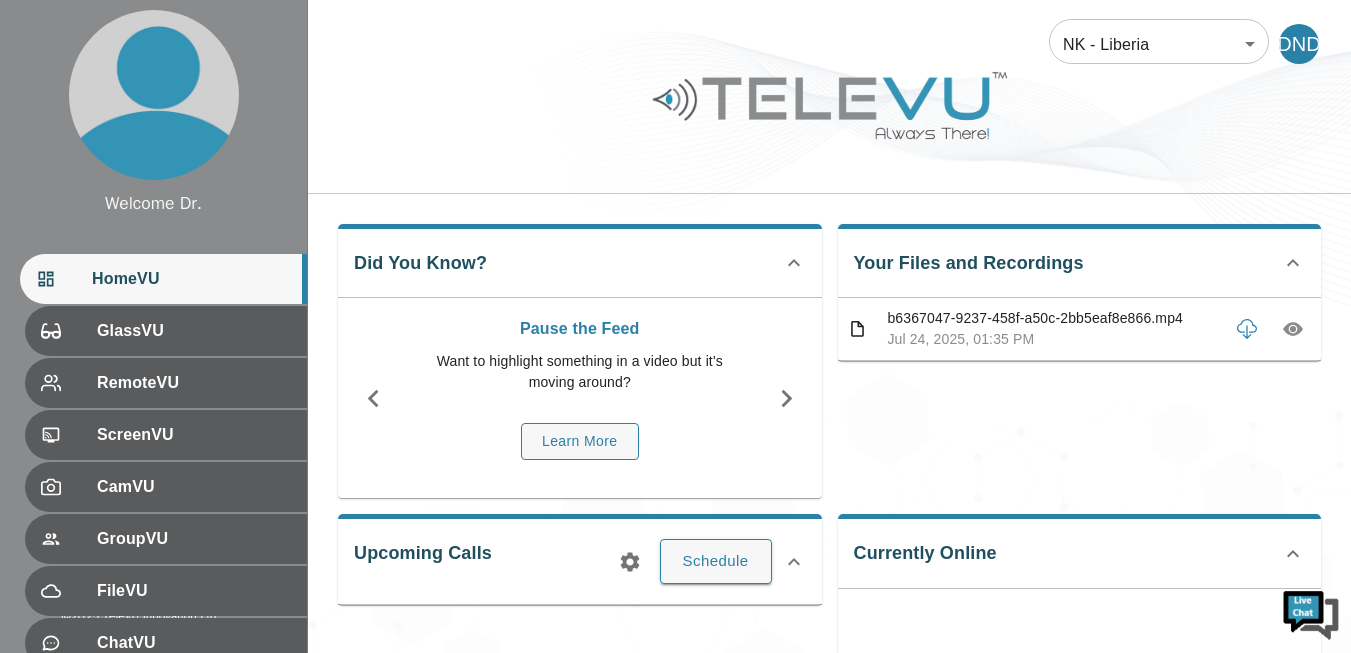 scroll, scrollTop: 415, scrollLeft: 0, axis: vertical 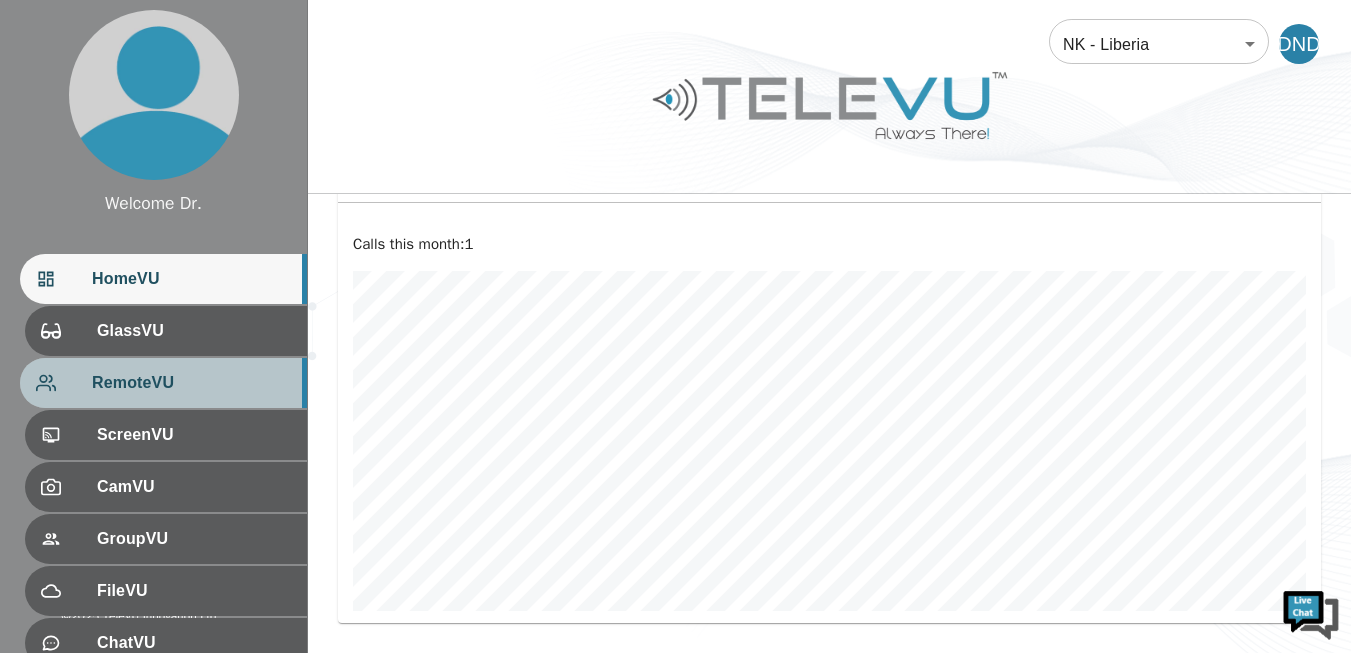 click on "RemoteVU" at bounding box center [191, 383] 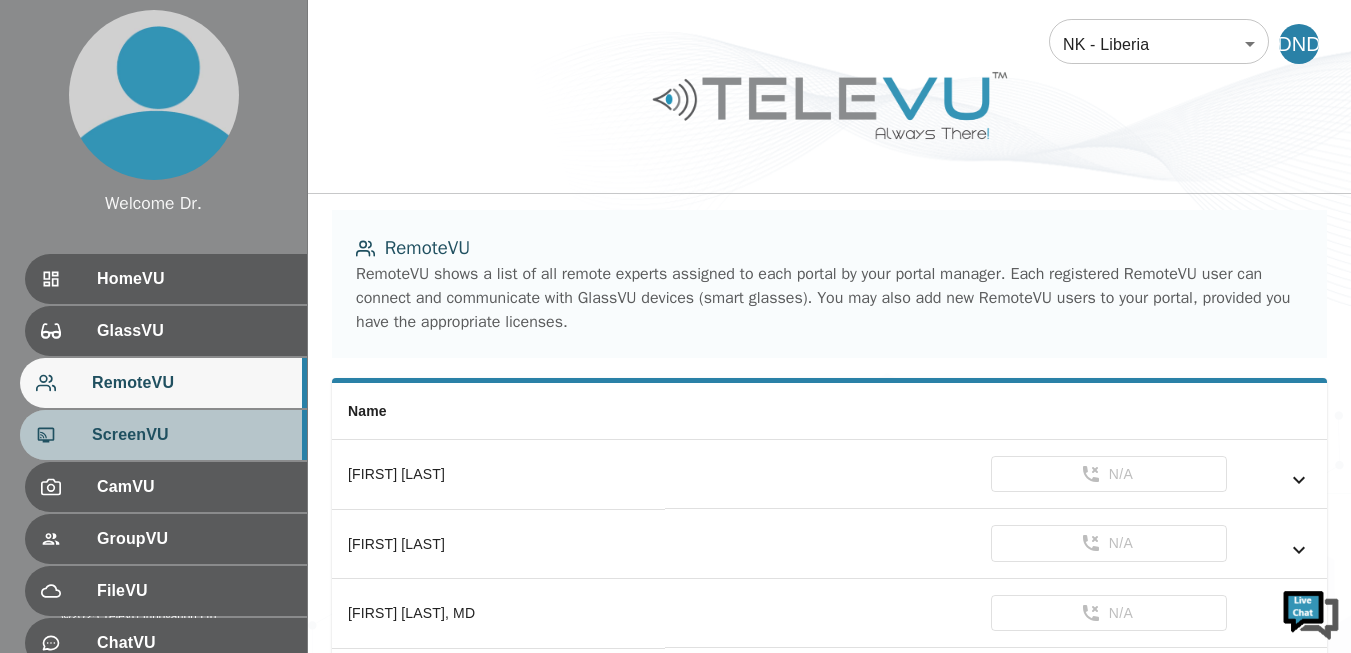 click on "ScreenVU" at bounding box center [191, 435] 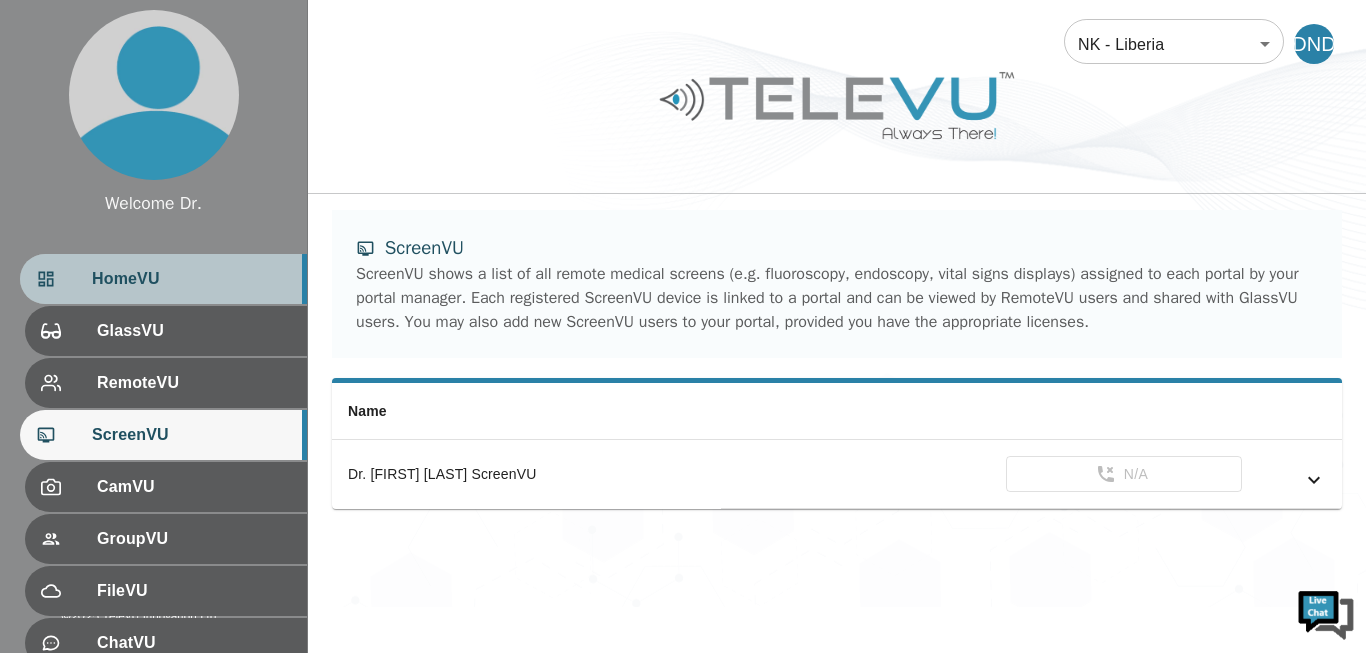 click at bounding box center [64, 279] 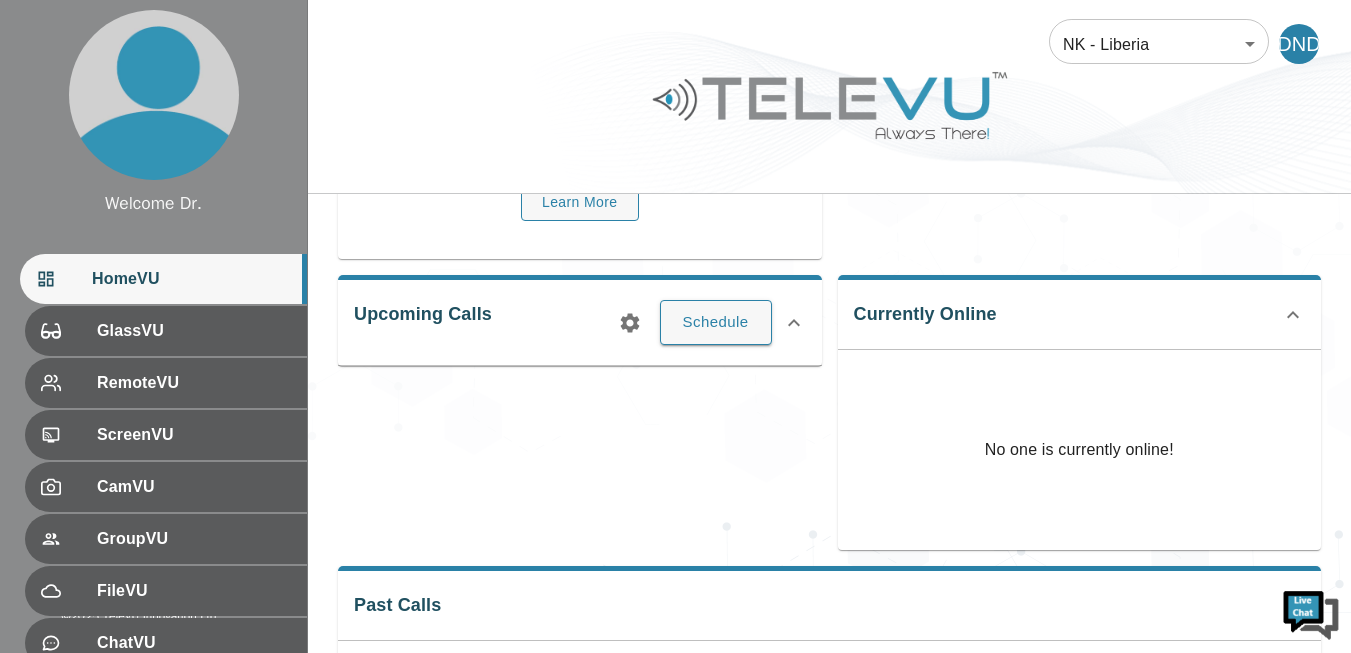 scroll, scrollTop: 240, scrollLeft: 0, axis: vertical 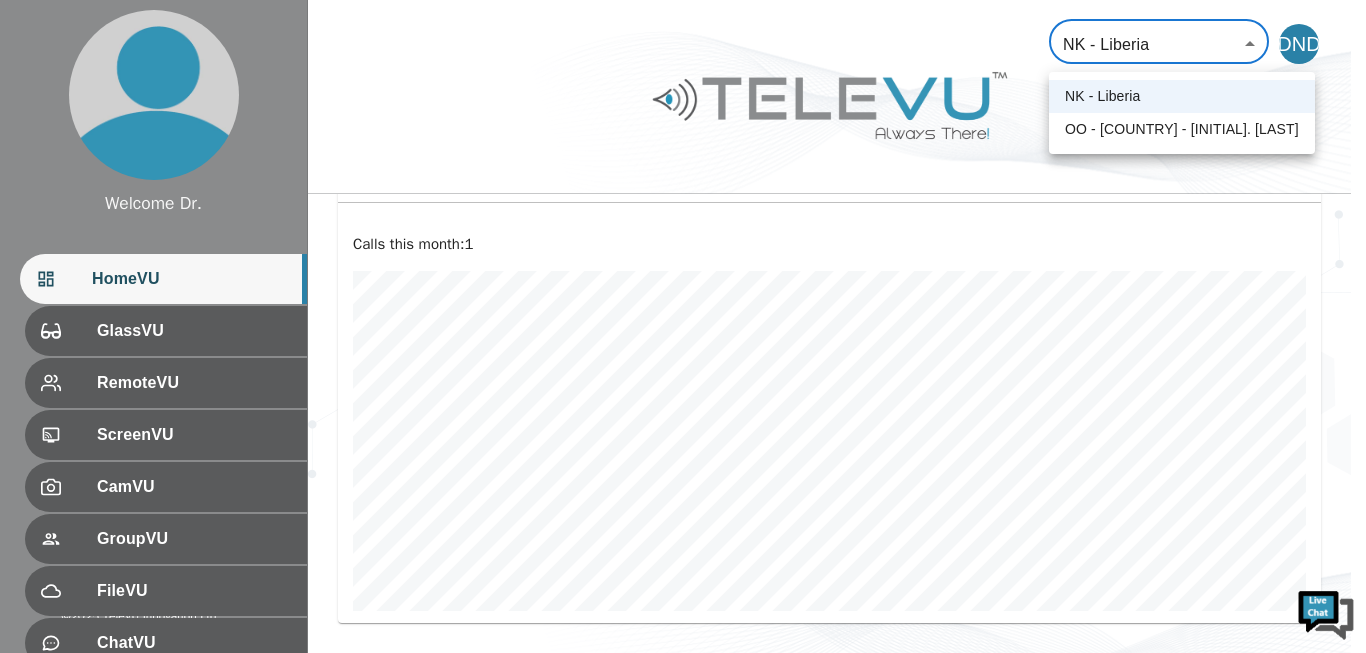 click on "Welcome   Dr. HomeVU GlassVU RemoteVU ScreenVU CamVU GroupVU FileVU ChatVU Settings Logout Refresh ©  2025   TeleVU Innovation Ltd. All Rights Reserved NK - [COUNTRY] 192 ​ DND Did You Know? Welcome to Gen 3.5 Explore the new features of Gen 3.5 of the iSee software by clicking below Learn More   Your Files and Recordings   b6367047-9237-458f-a50c-2bb5eaf8e866.mp4   Jul 24, 2025, 01:35 PM Upcoming Calls Schedule Currently Online Dr. [FIRST] [LAST] RemoteVU Call Past Calls Calls this month :  1 NK - [COUNTRY] OO - [COUNTRY] - [INITIAL]. [LAST]" at bounding box center (683, 47) 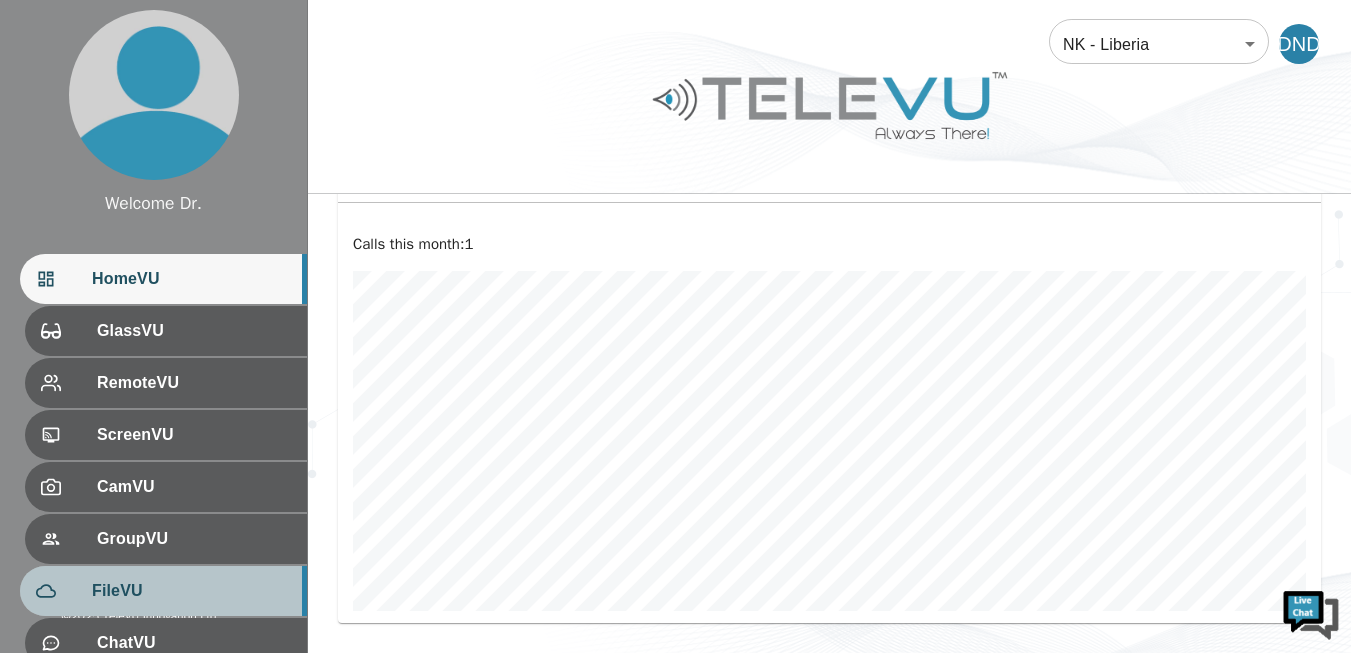 click on "FileVU" at bounding box center (163, 591) 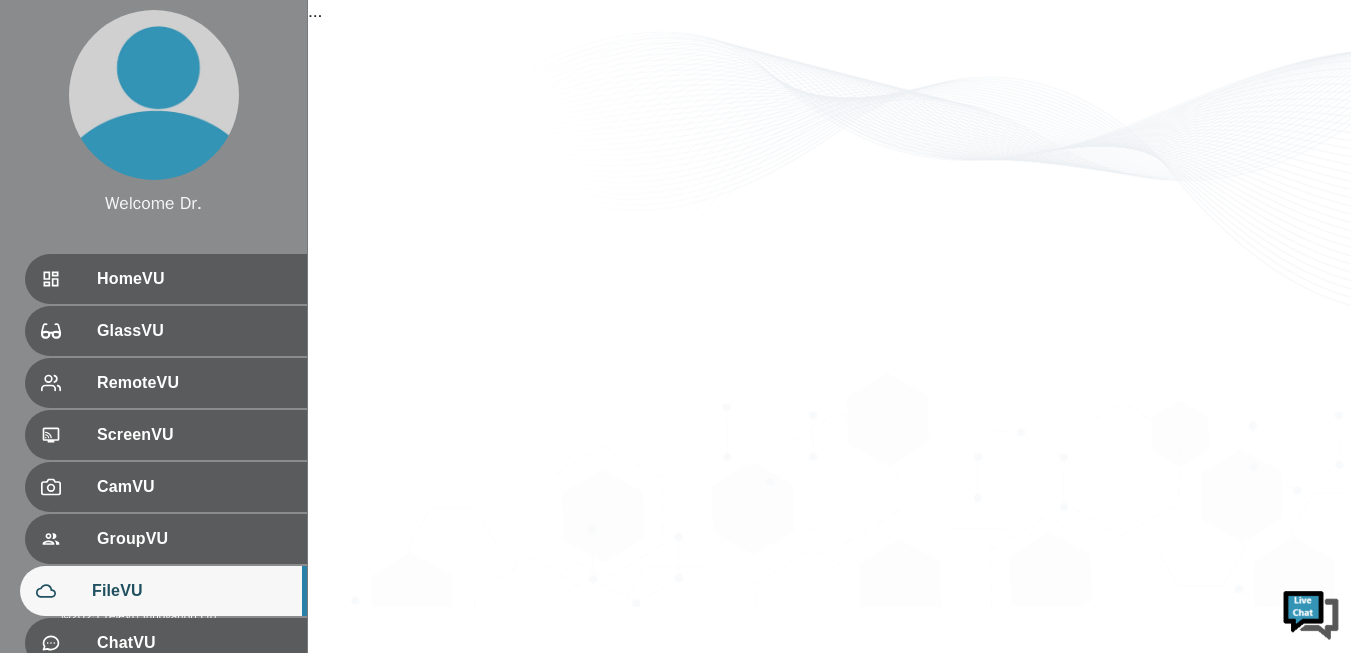 scroll, scrollTop: 0, scrollLeft: 0, axis: both 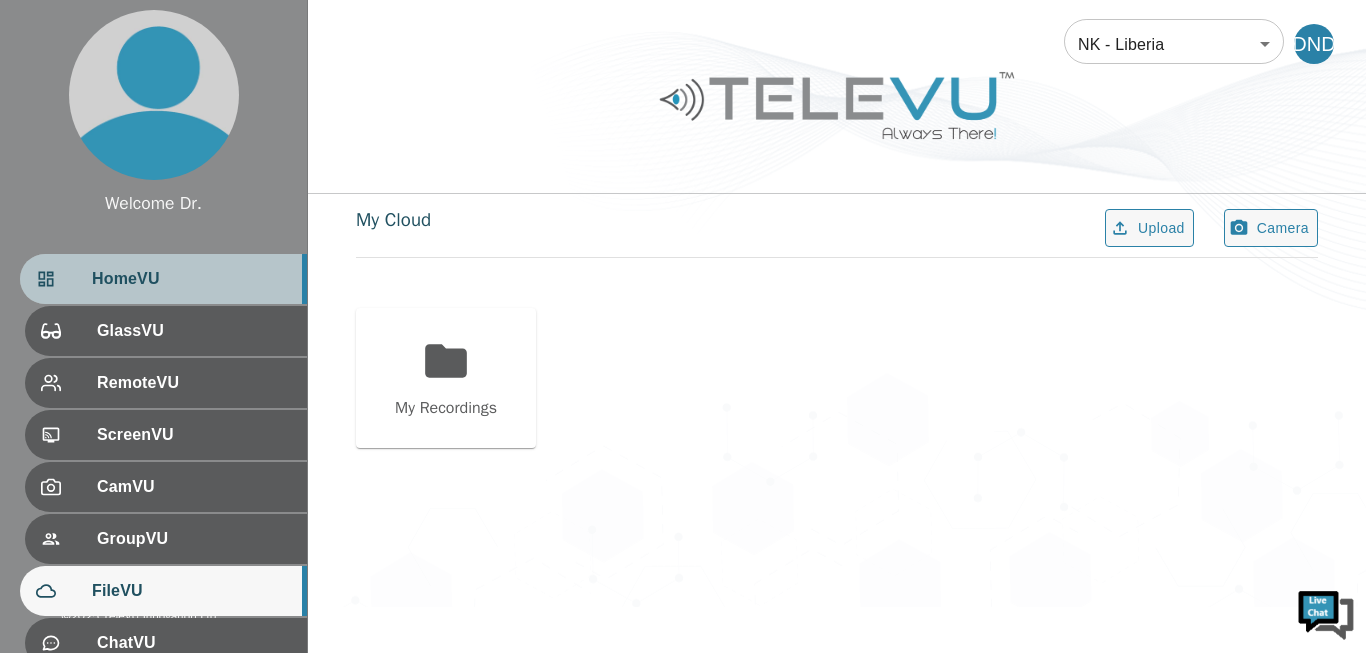click 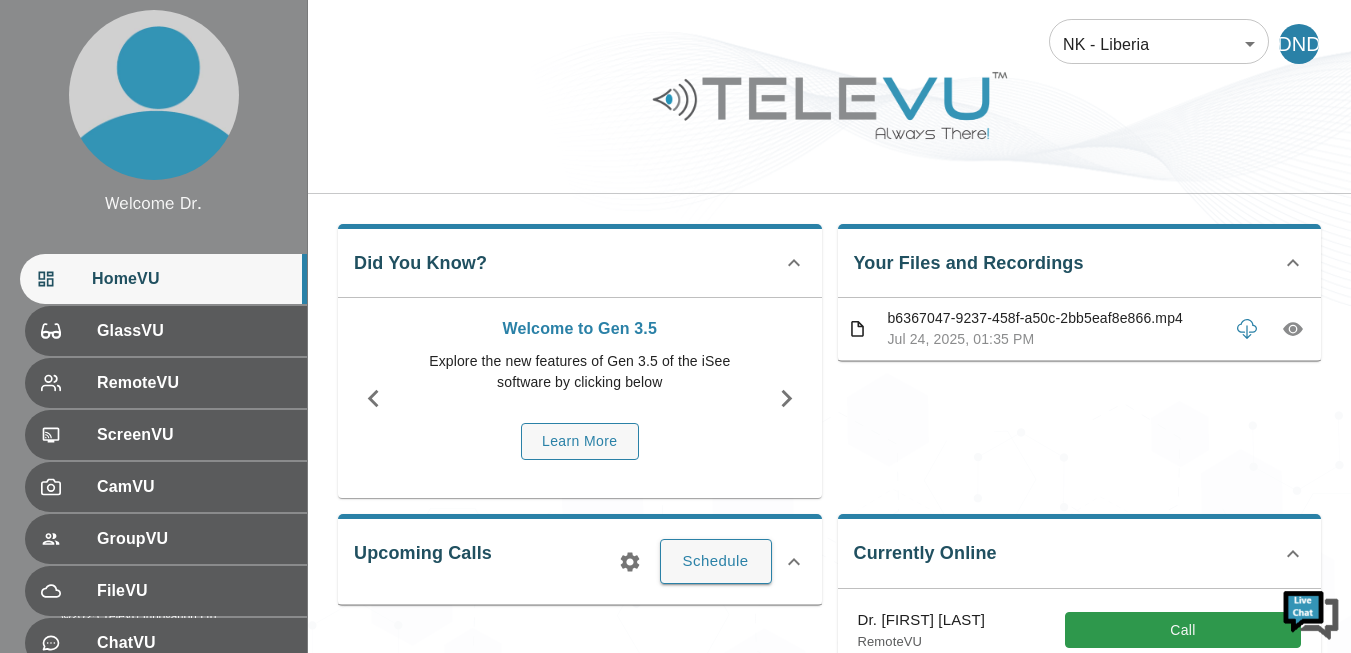 scroll, scrollTop: 559, scrollLeft: 0, axis: vertical 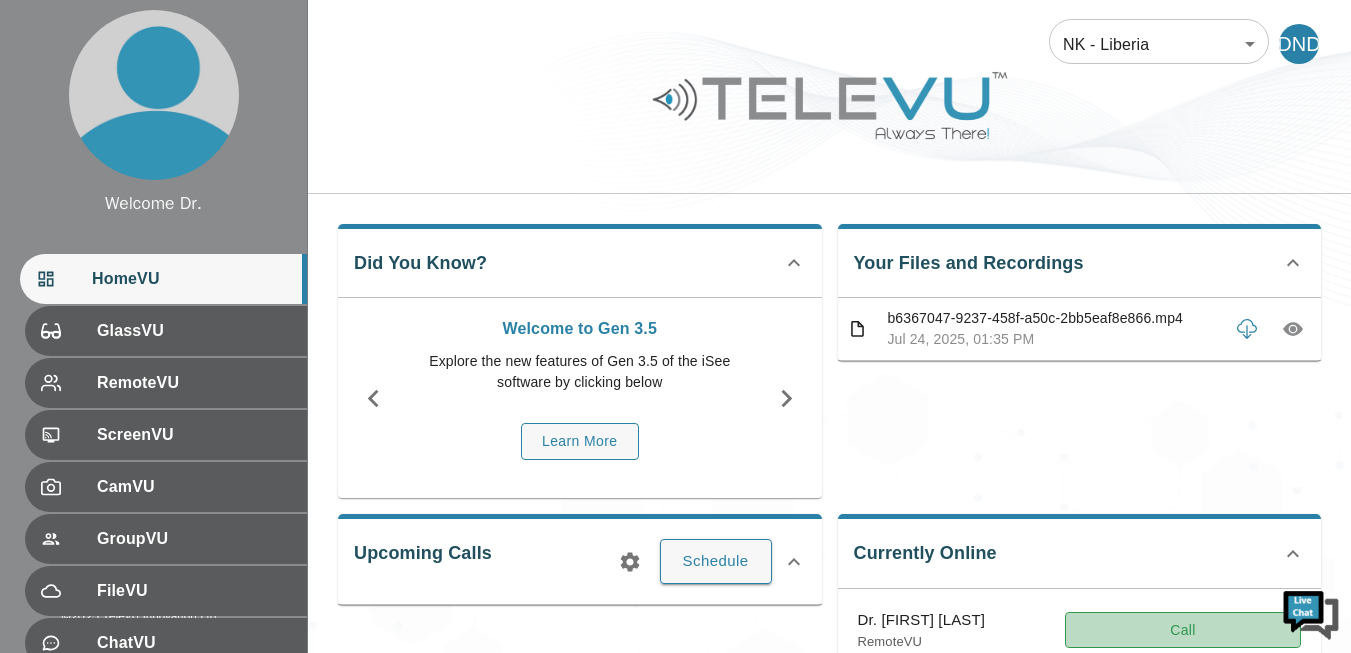 click on "Call" at bounding box center (1183, 630) 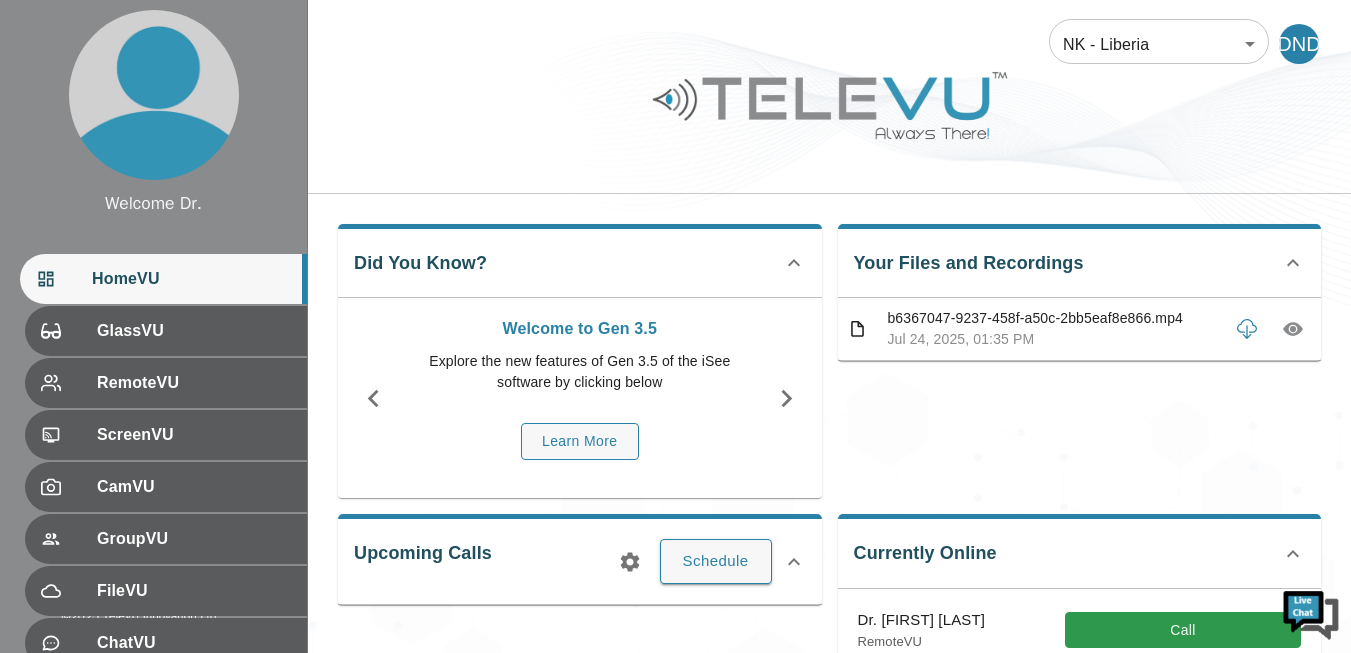 scroll, scrollTop: 559, scrollLeft: 0, axis: vertical 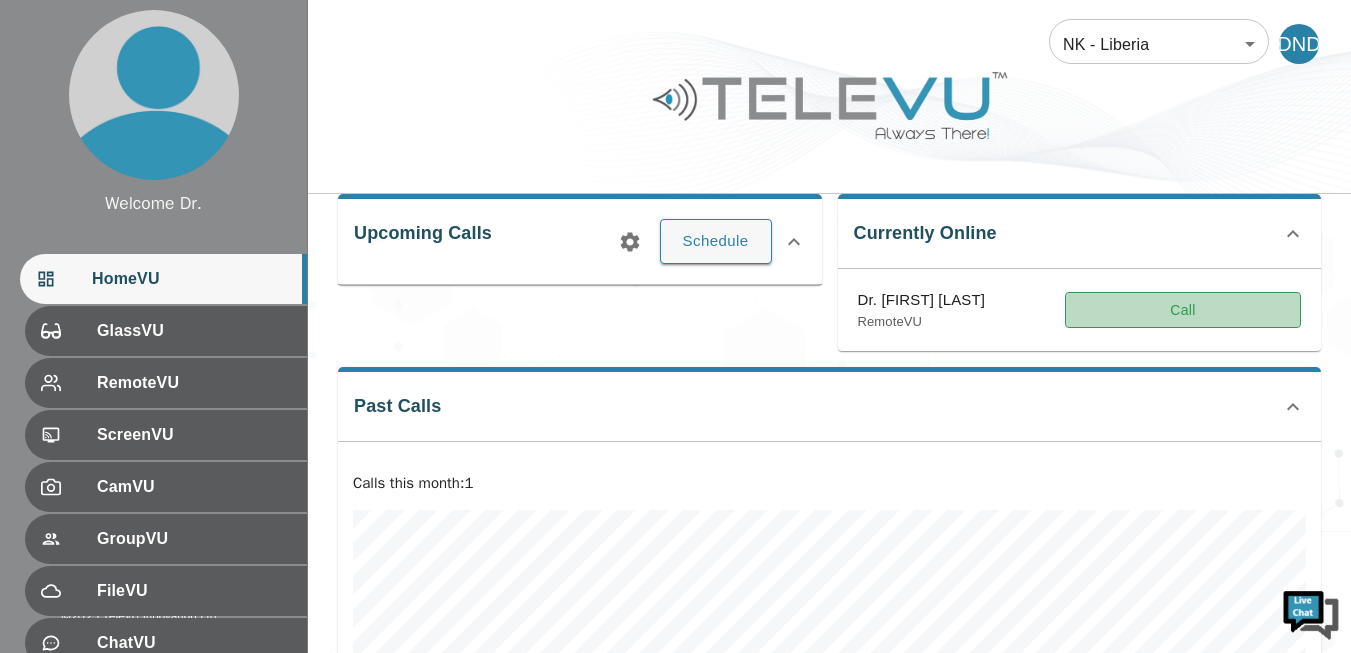 click on "Call" at bounding box center [1183, 310] 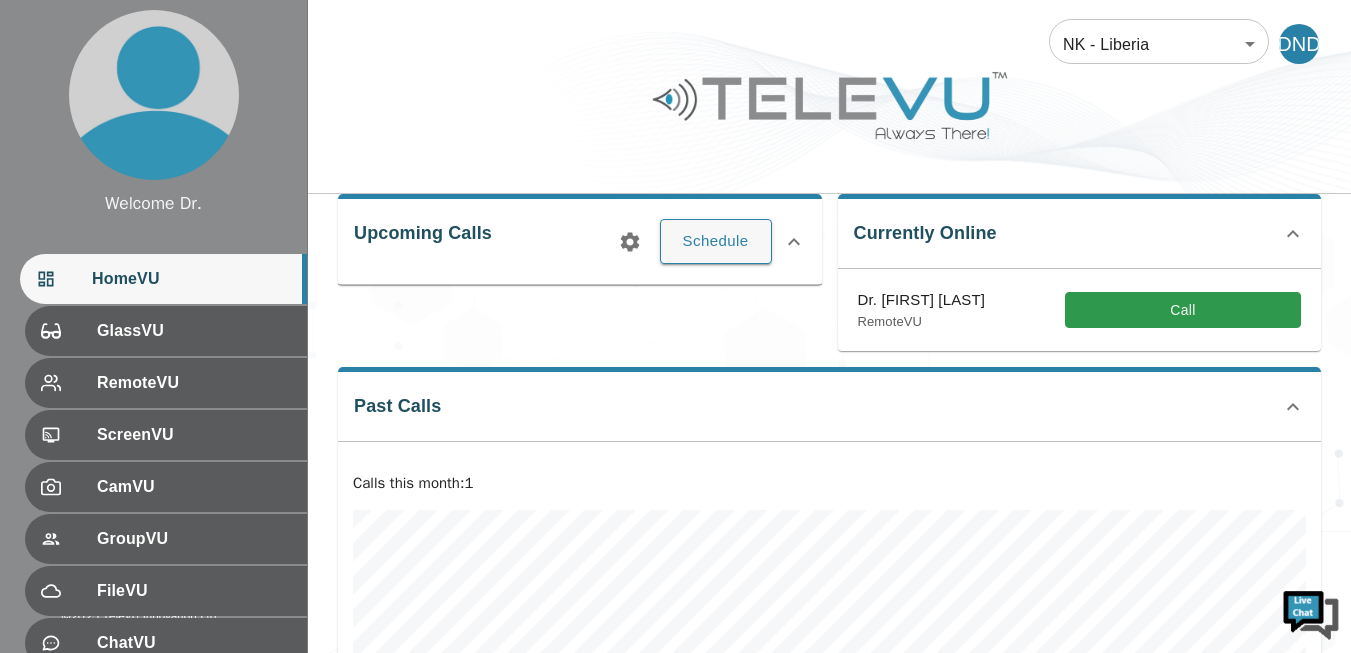 click on "Dr. [FIRST] [LAST]" at bounding box center [922, 300] 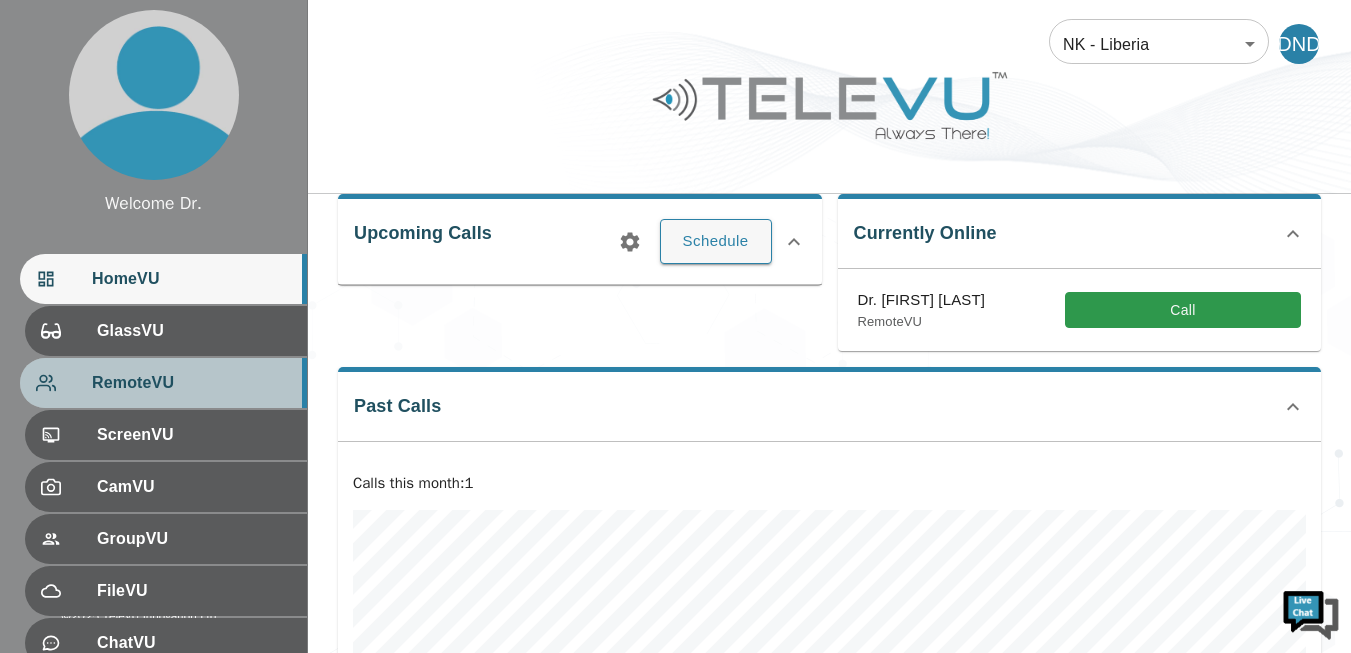click on "RemoteVU" at bounding box center [163, 383] 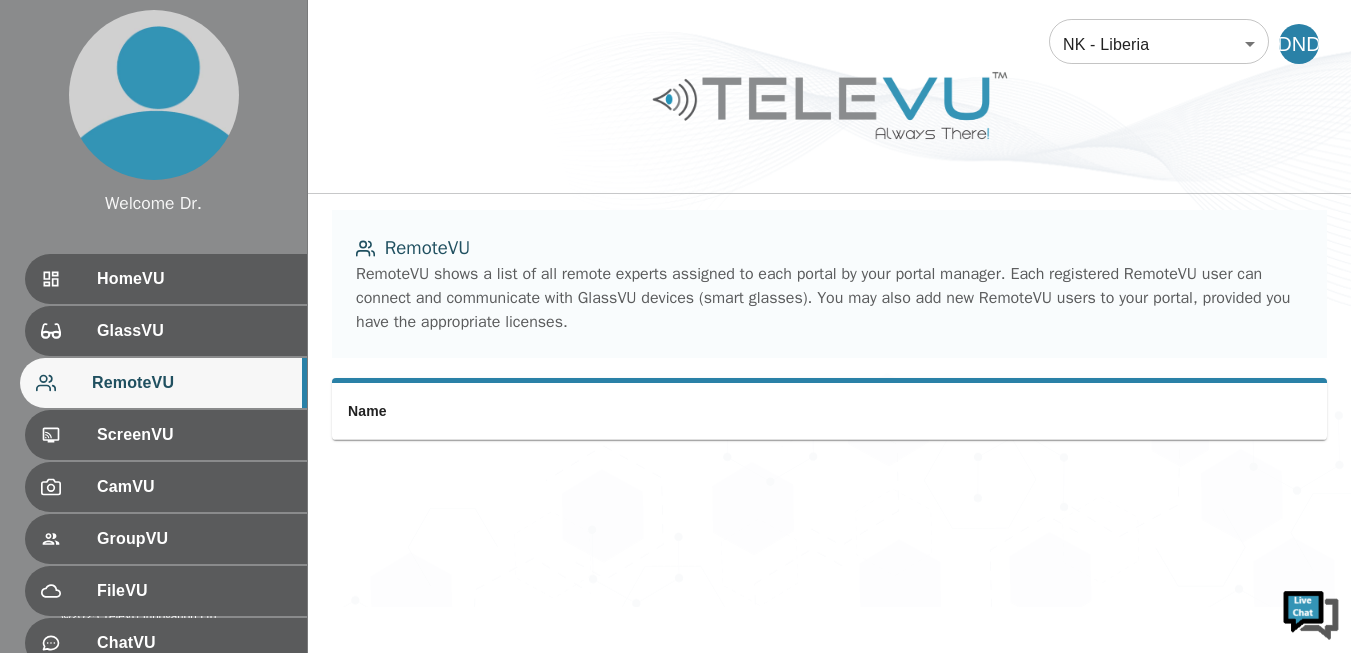 scroll, scrollTop: 0, scrollLeft: 0, axis: both 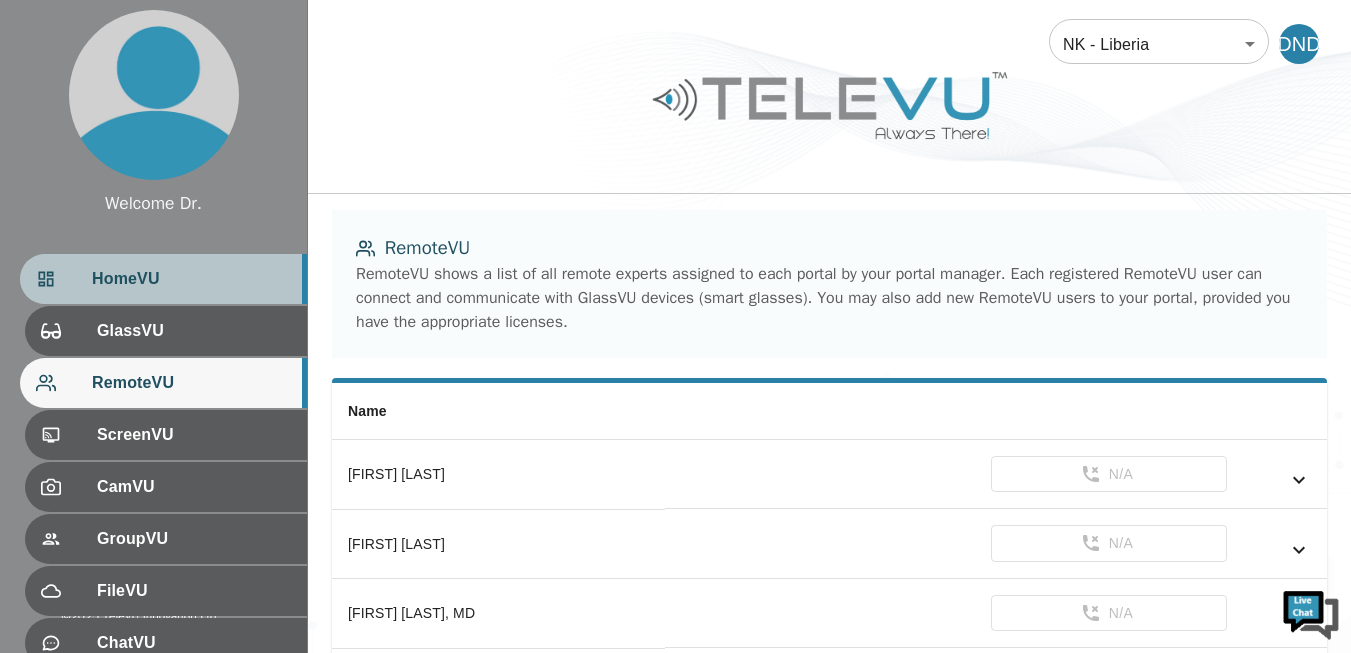 click on "HomeVU" at bounding box center (191, 279) 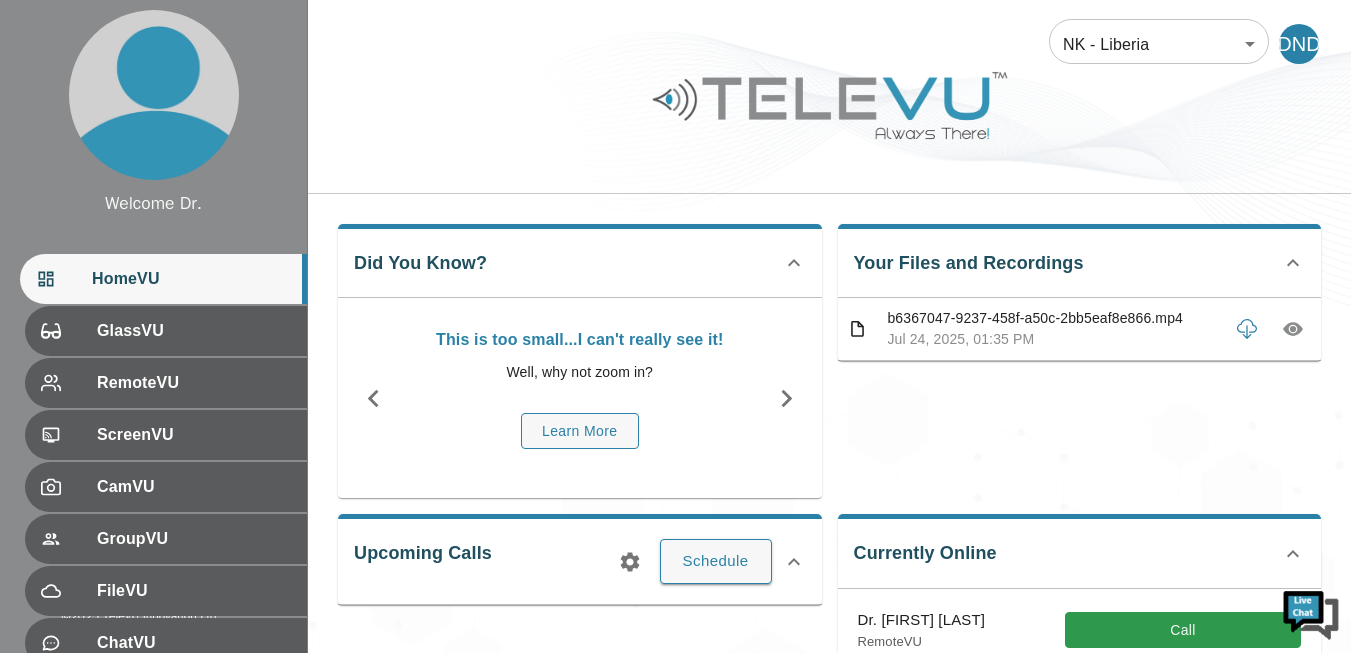 scroll, scrollTop: 559, scrollLeft: 0, axis: vertical 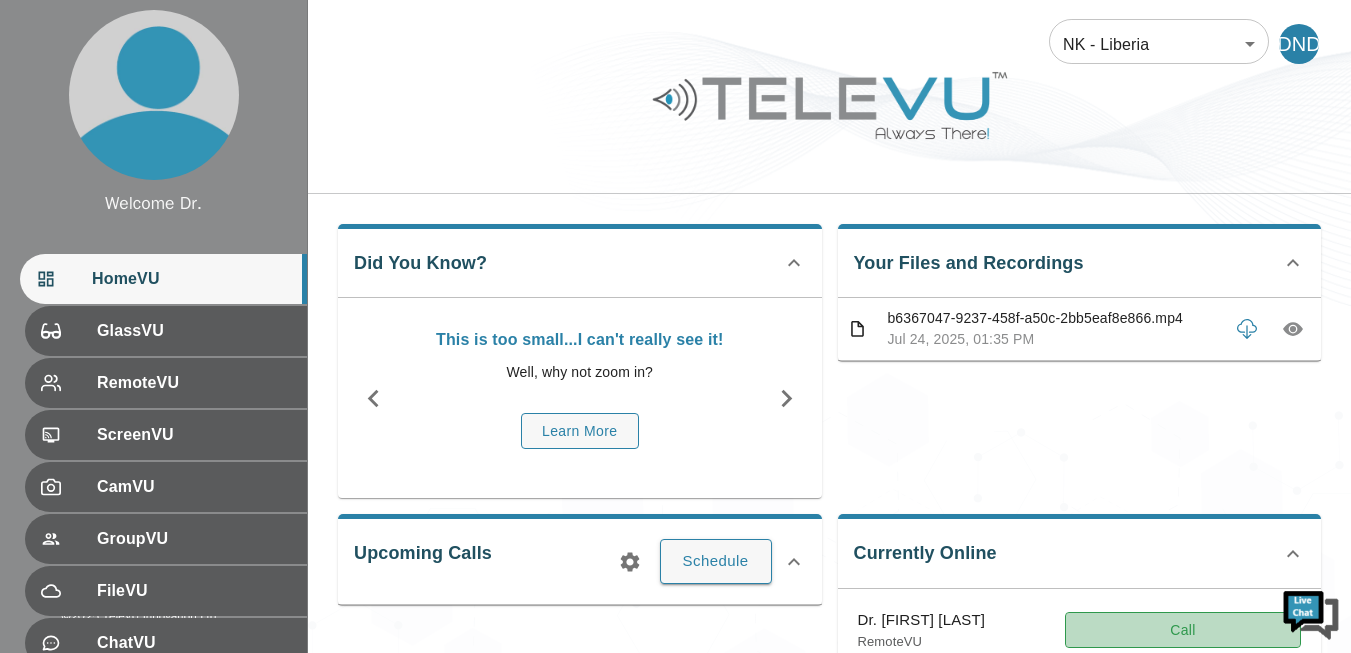 click on "Call" at bounding box center [1183, 630] 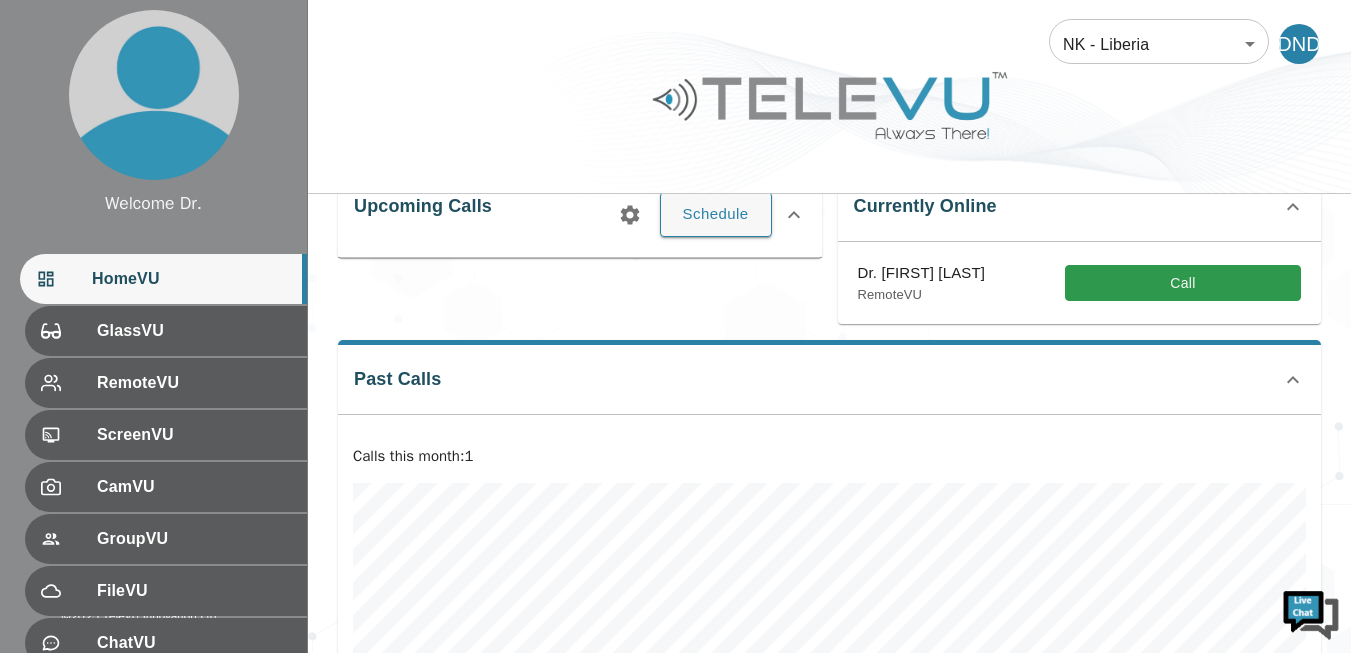 scroll, scrollTop: 400, scrollLeft: 0, axis: vertical 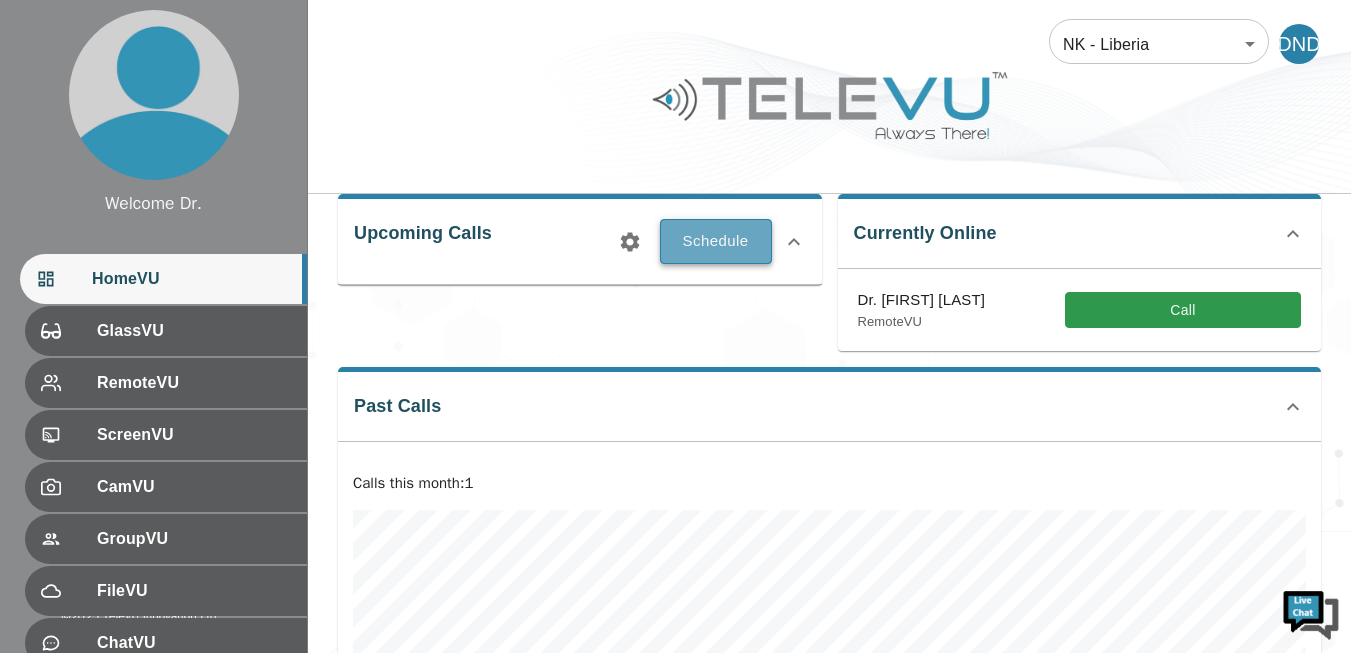 click on "Schedule" at bounding box center (716, 241) 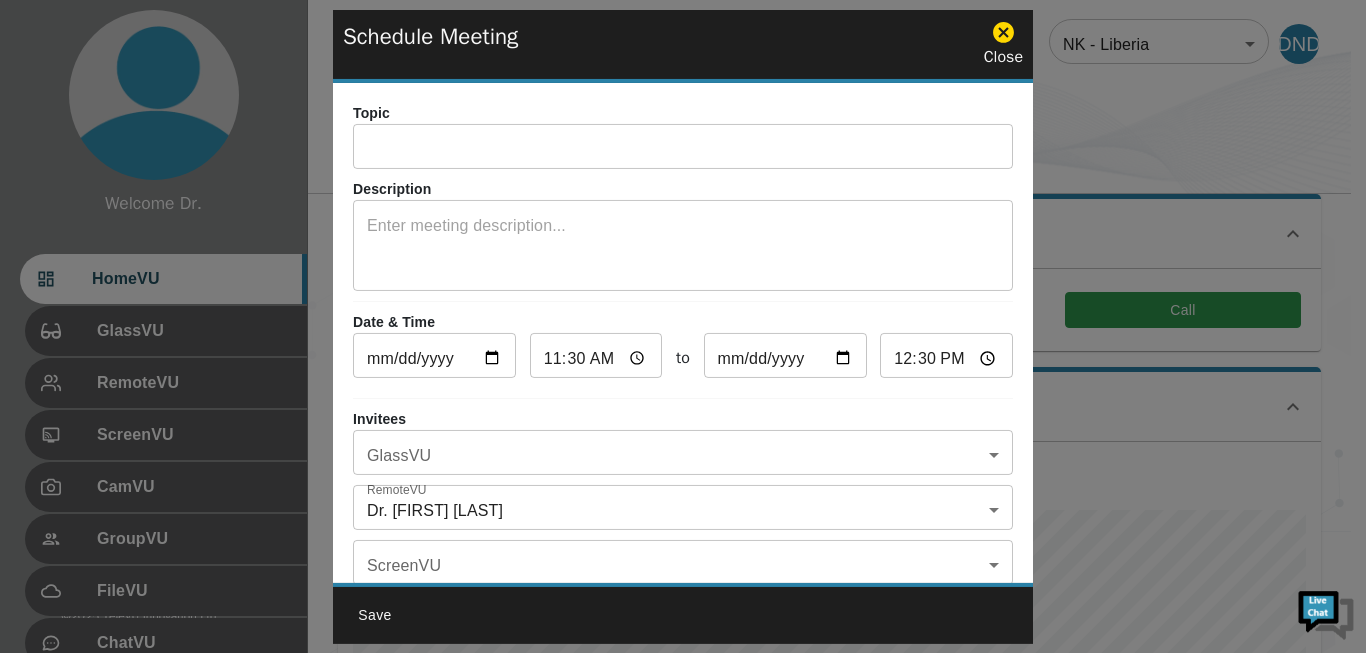 click 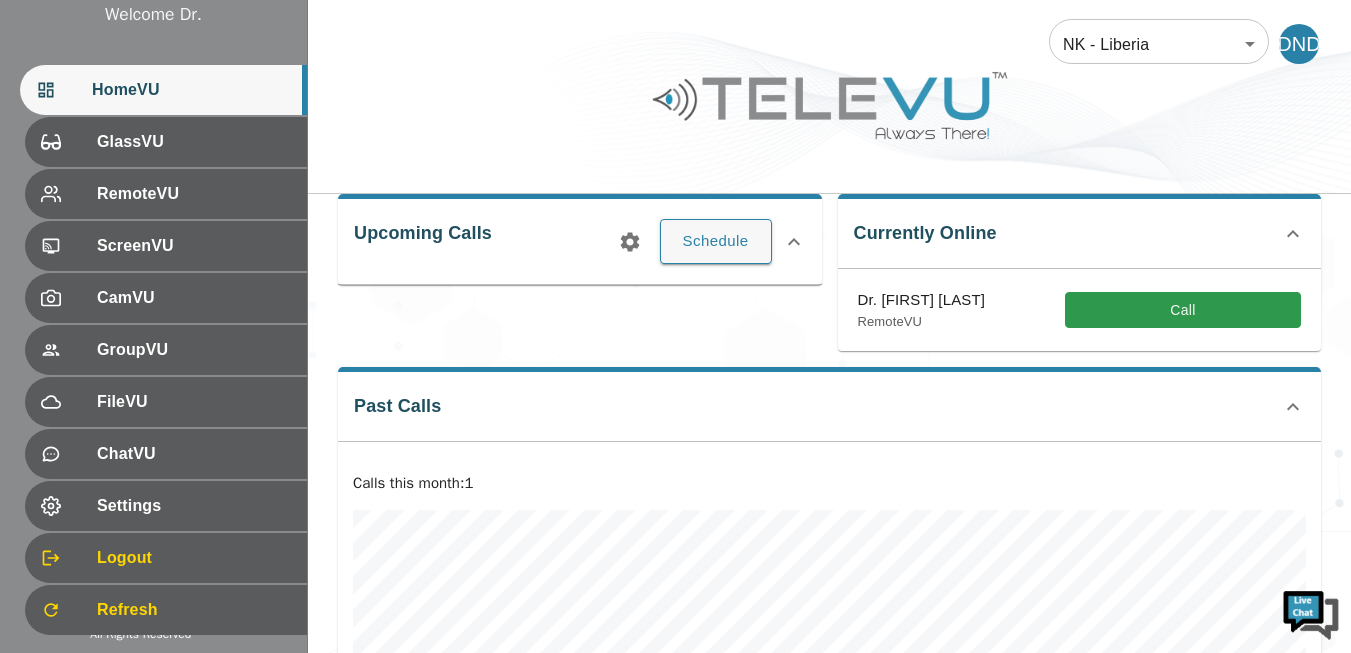 scroll, scrollTop: 231, scrollLeft: 0, axis: vertical 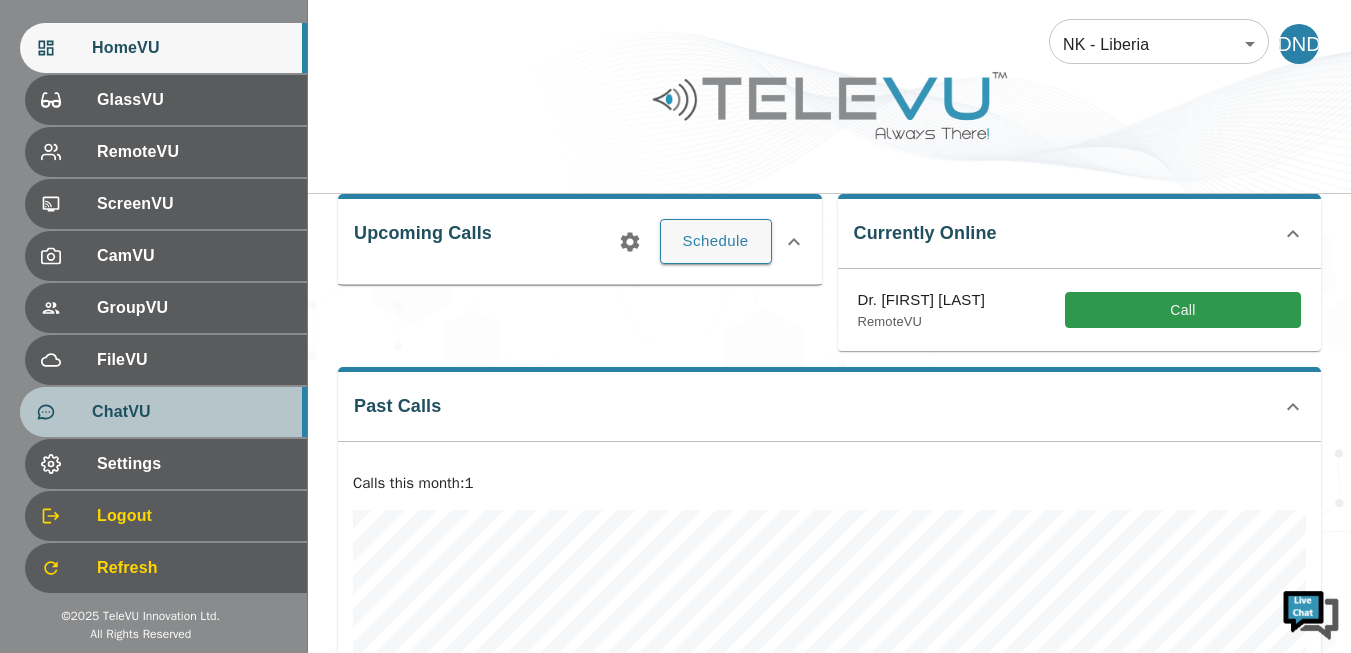 click on "ChatVU" at bounding box center (191, 412) 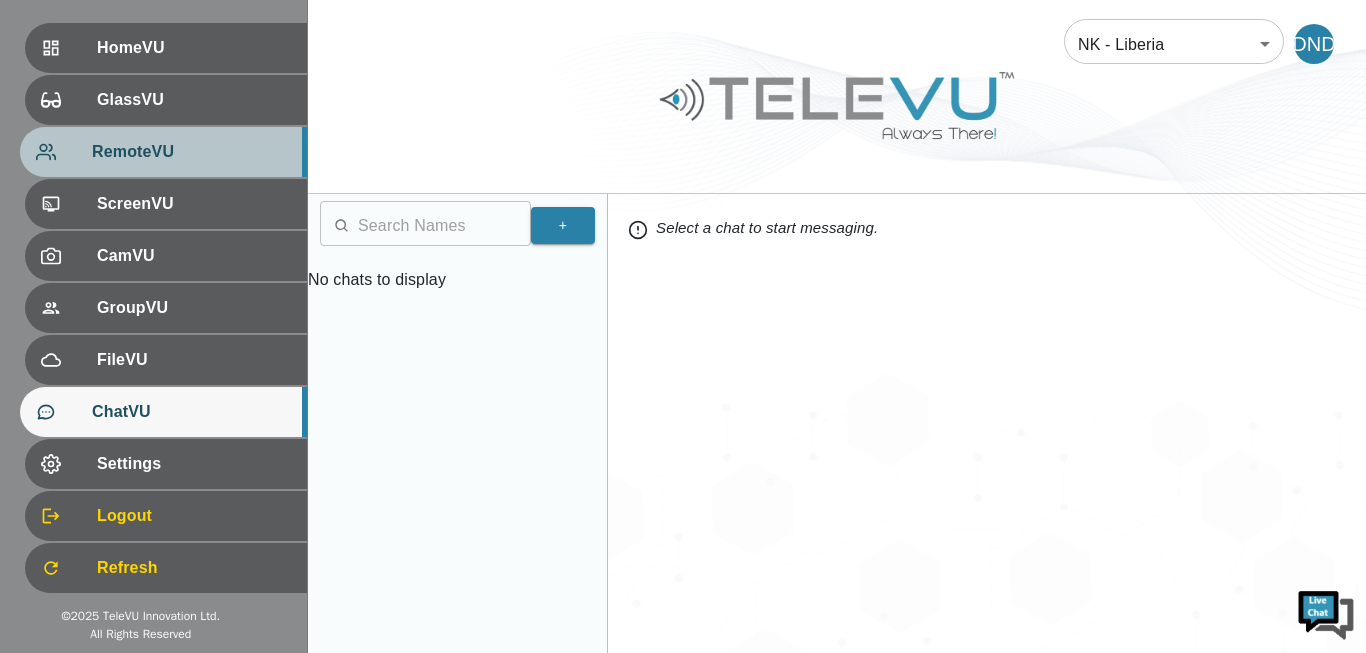 click on "RemoteVU" at bounding box center [191, 152] 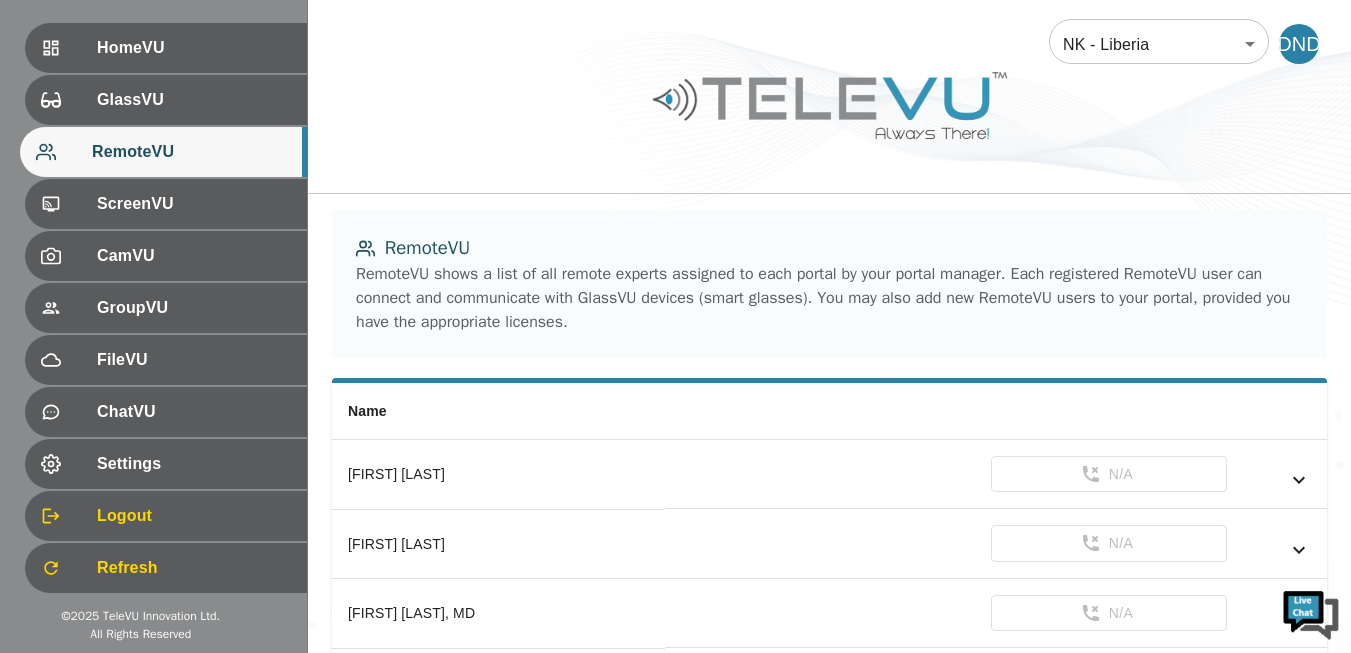 scroll, scrollTop: 571, scrollLeft: 0, axis: vertical 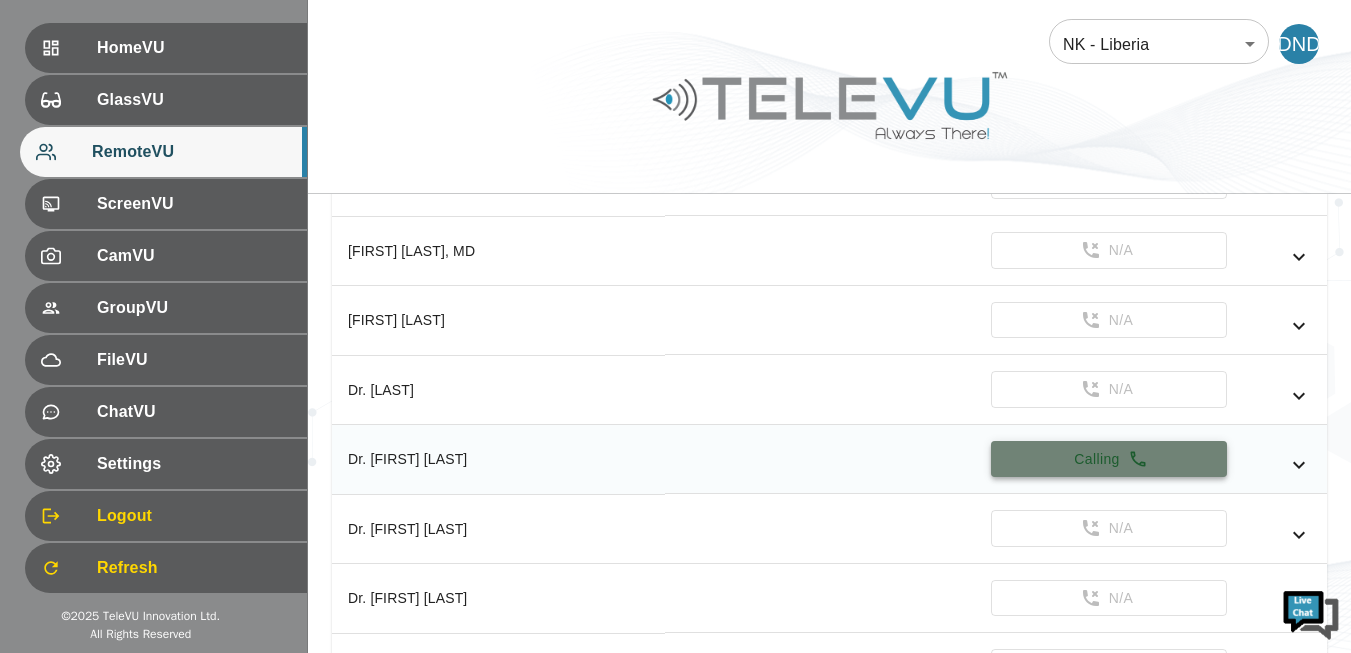 click on "Calling" at bounding box center (1109, 459) 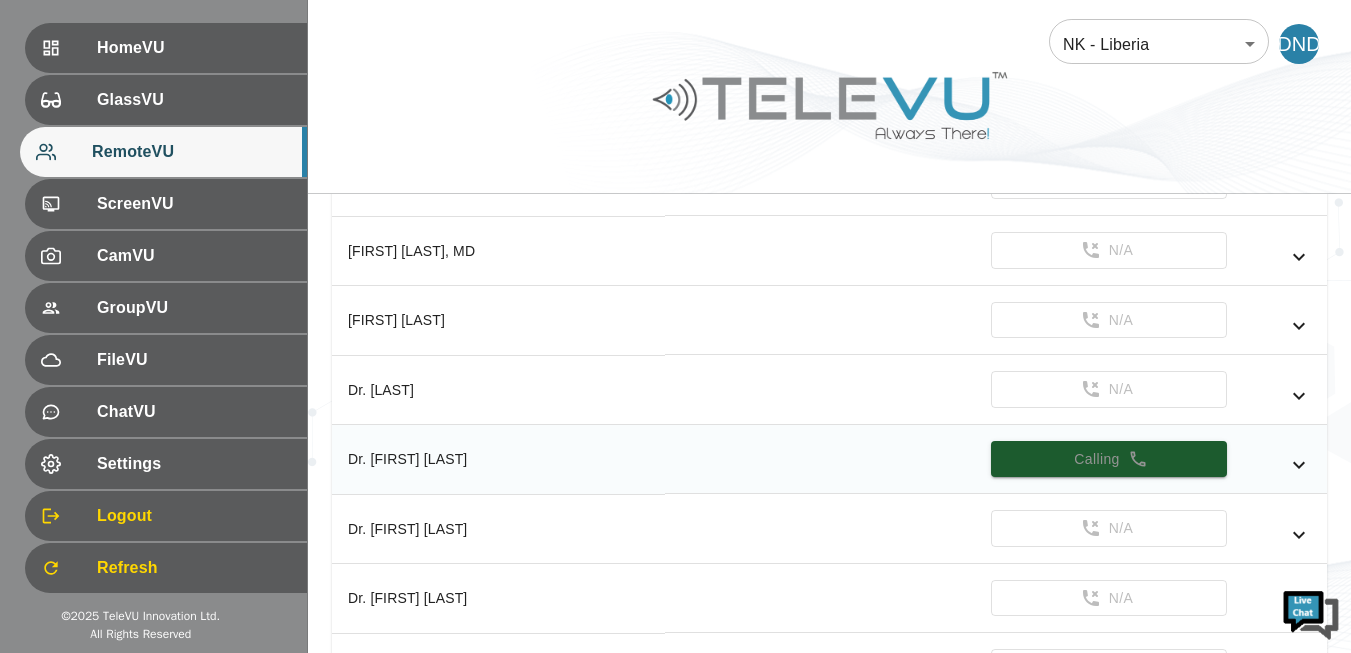 click 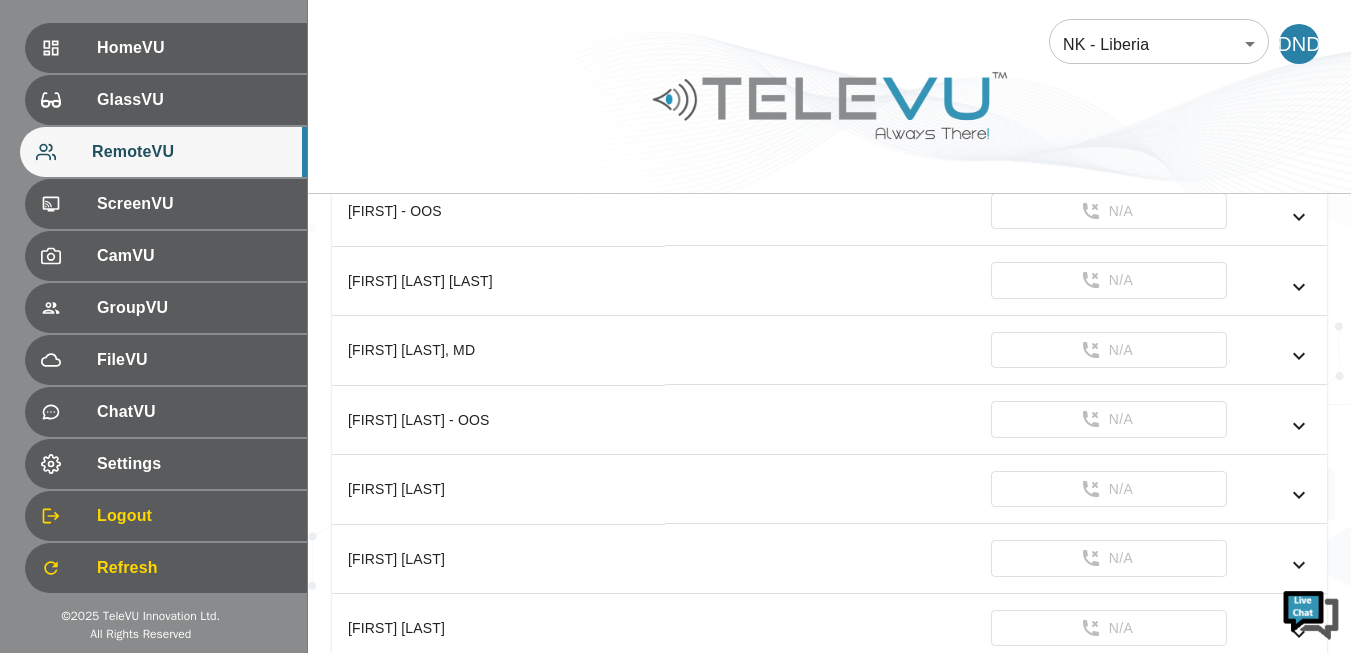scroll, scrollTop: 956, scrollLeft: 0, axis: vertical 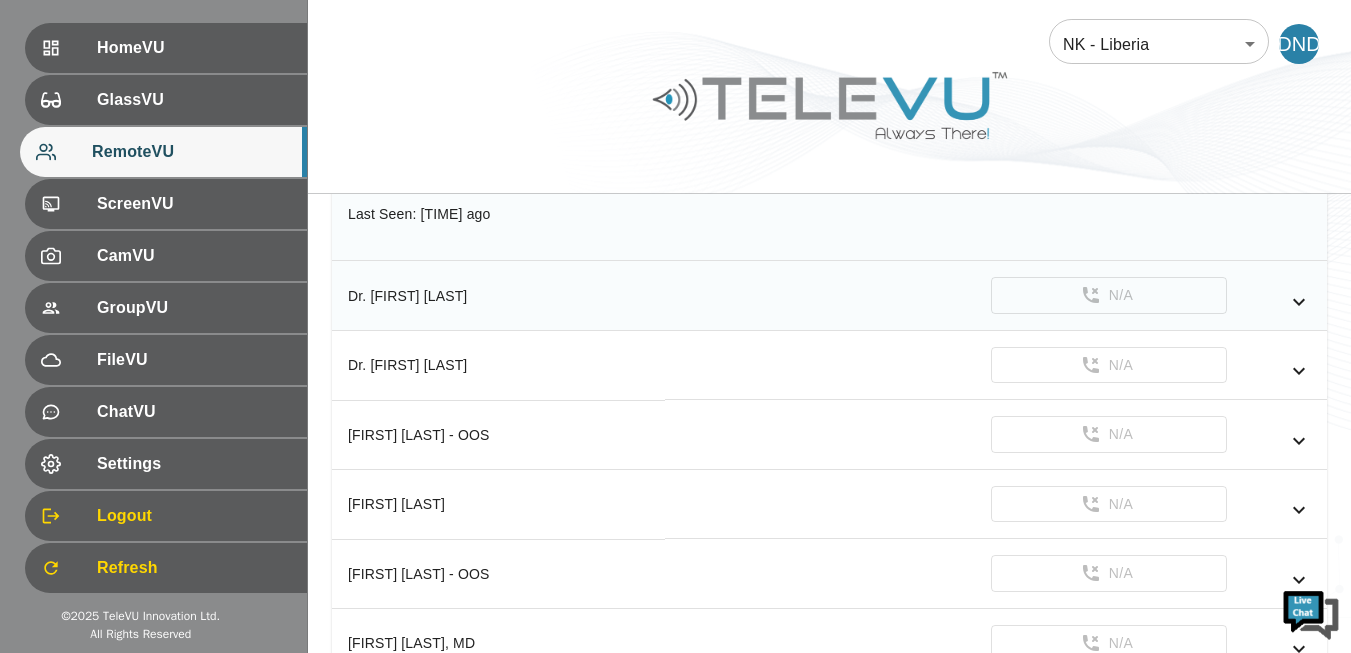 click 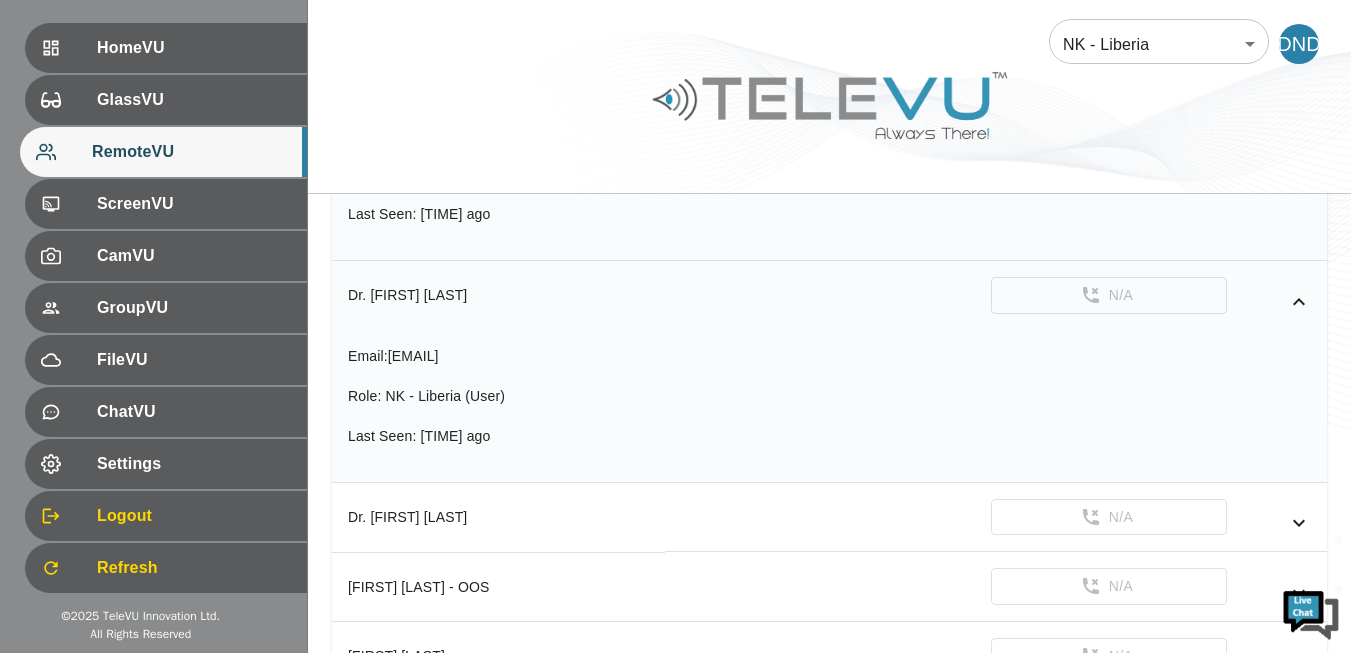 scroll, scrollTop: 385, scrollLeft: 0, axis: vertical 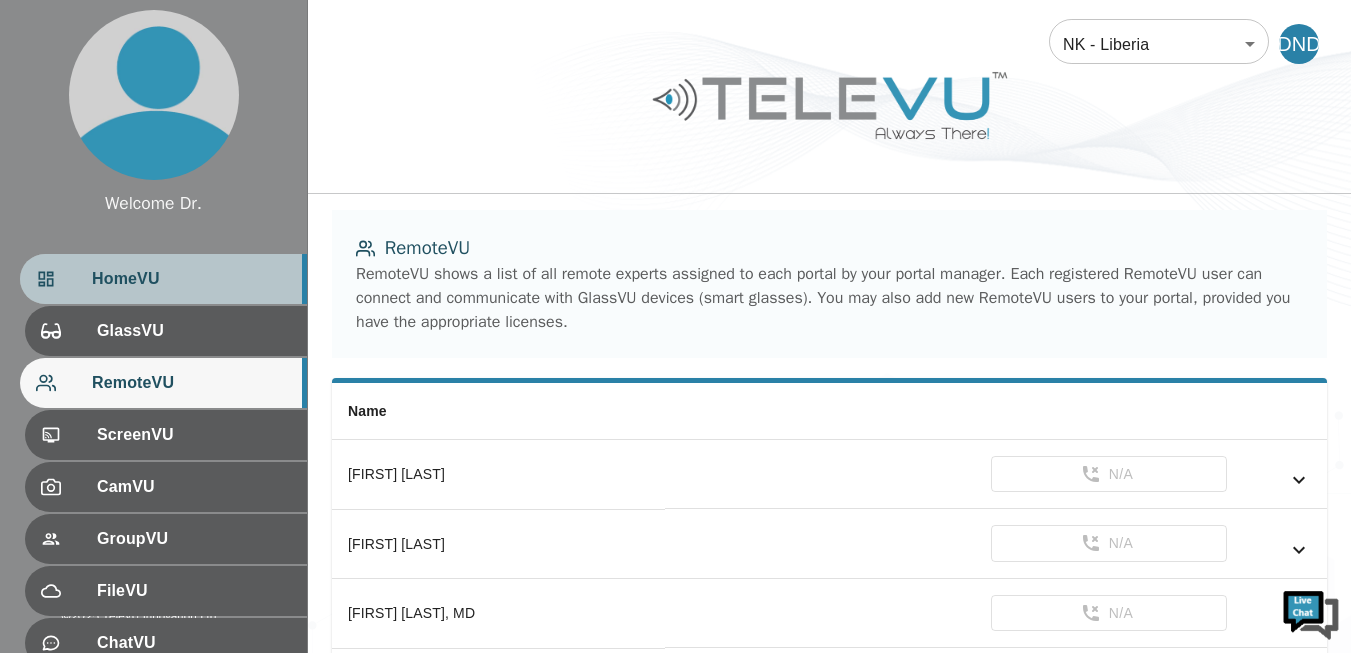 click on "HomeVU" at bounding box center (163, 279) 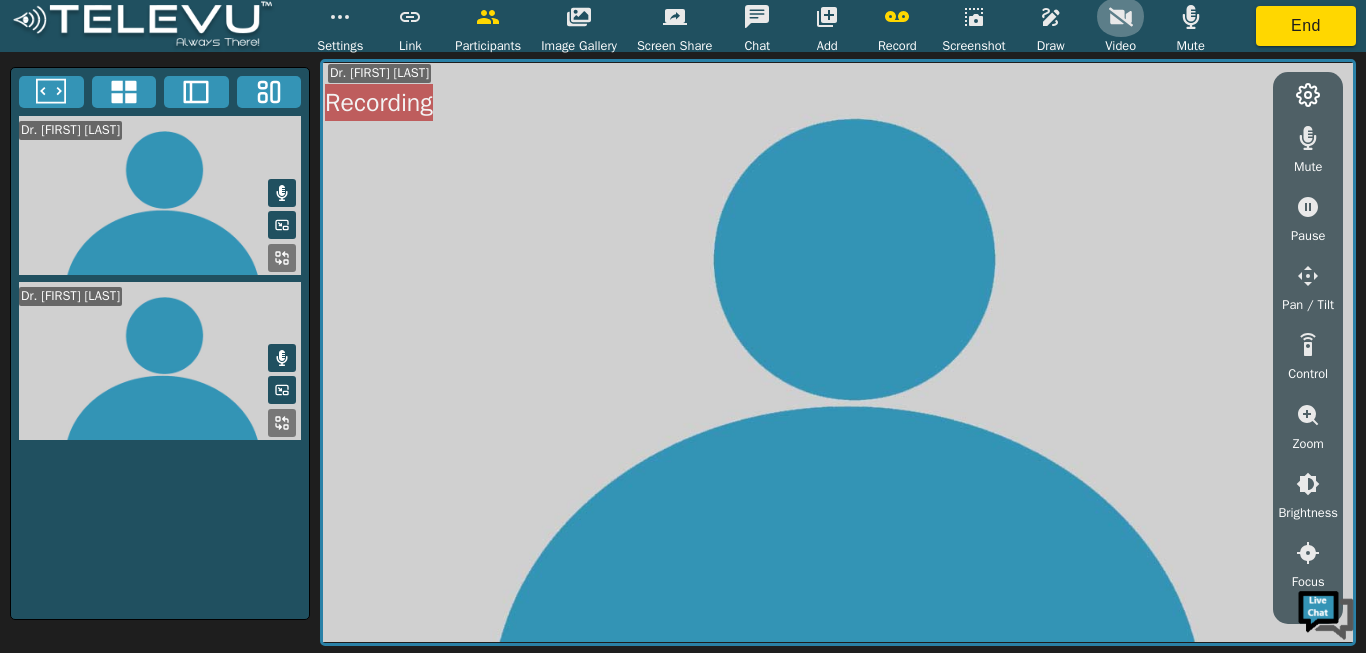 click 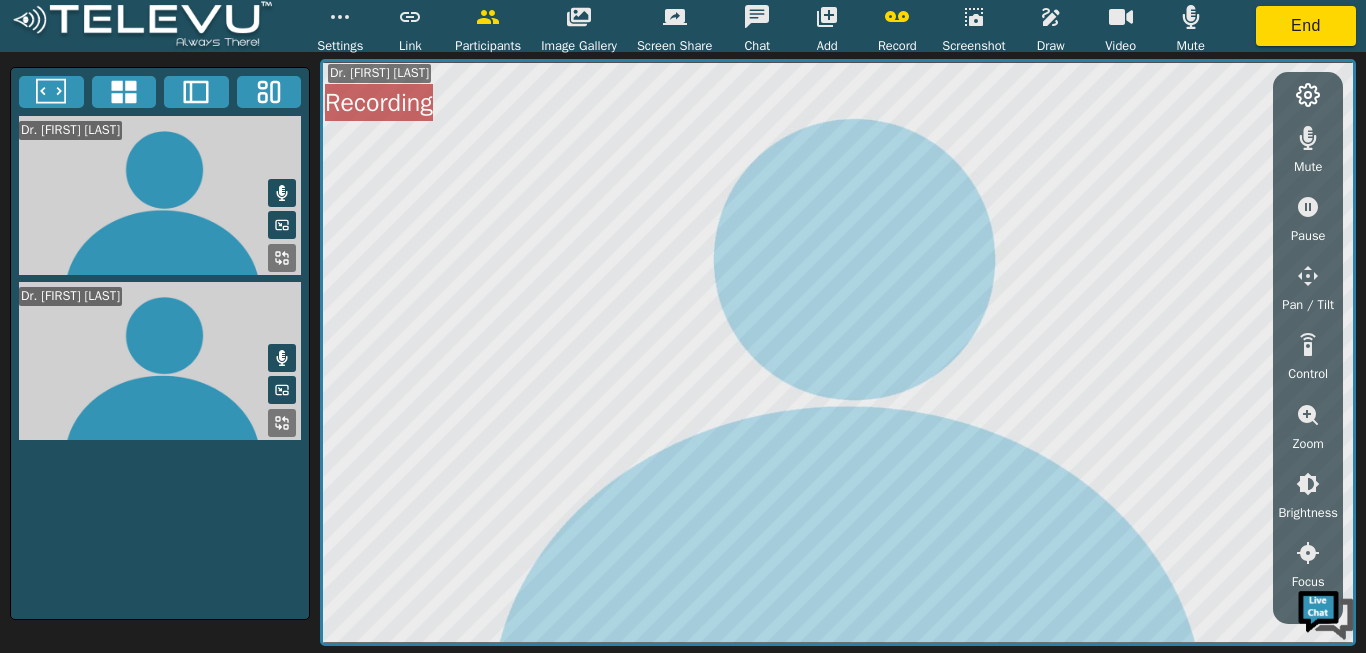 click 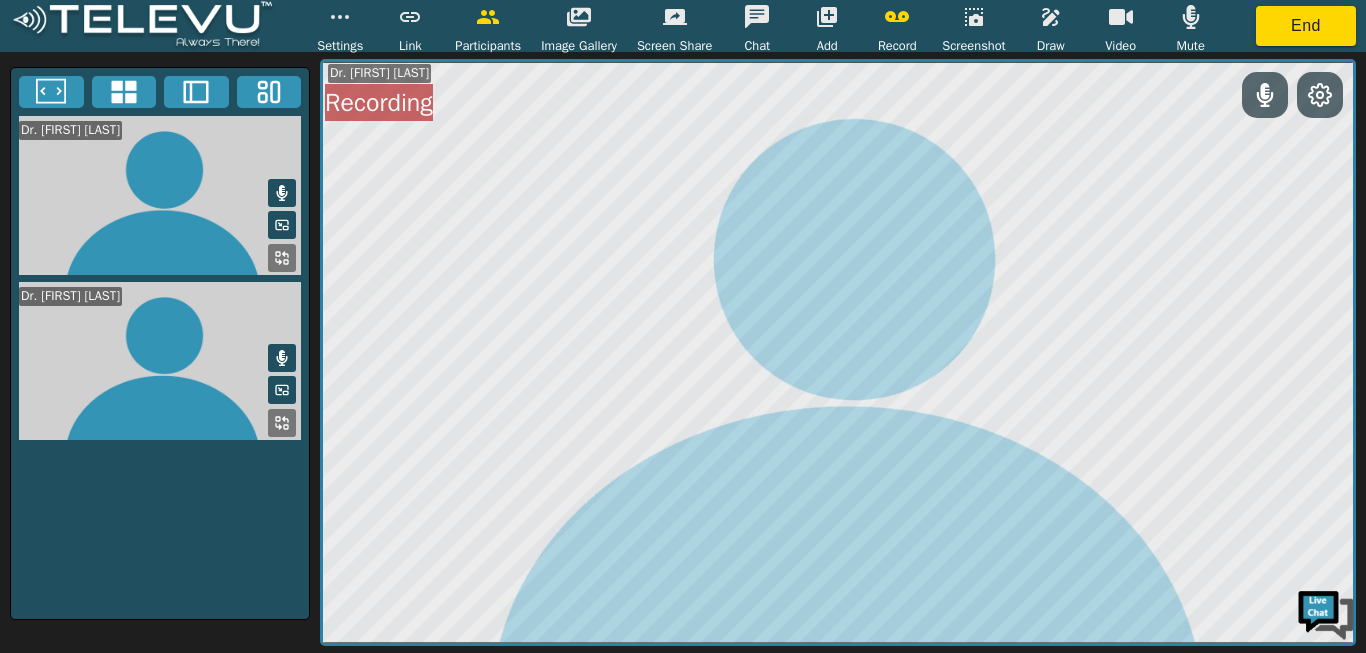 click 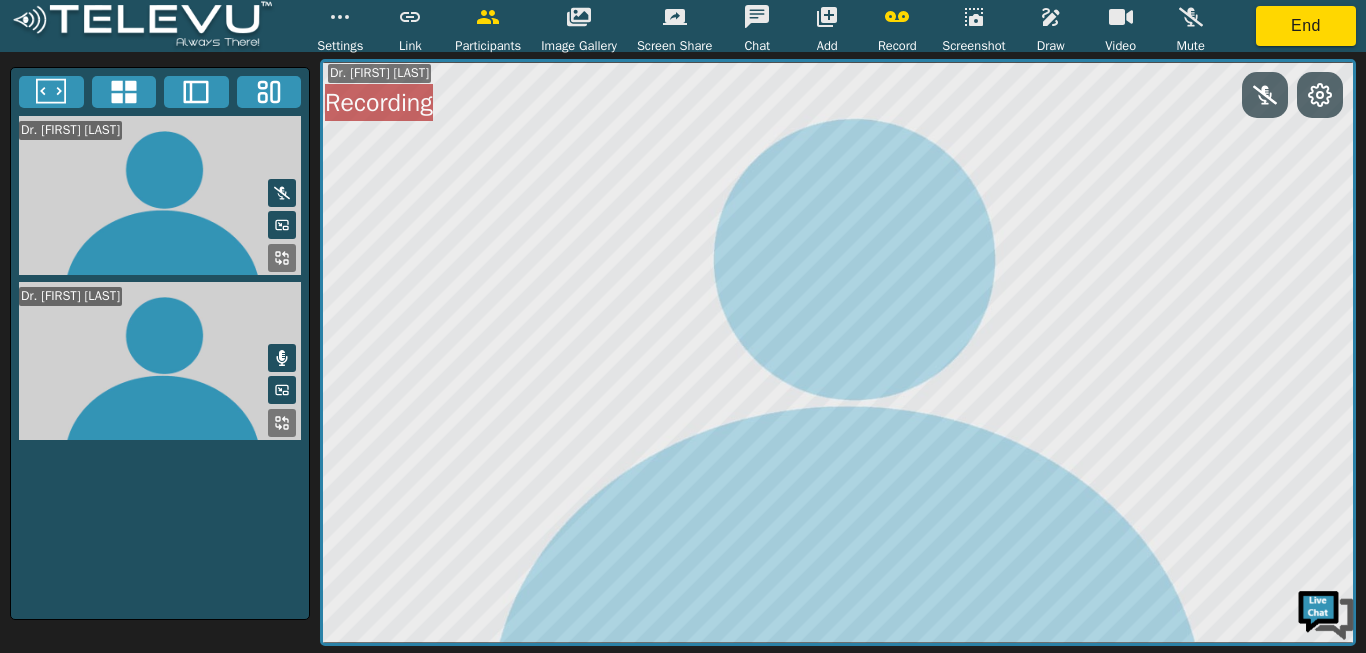 click 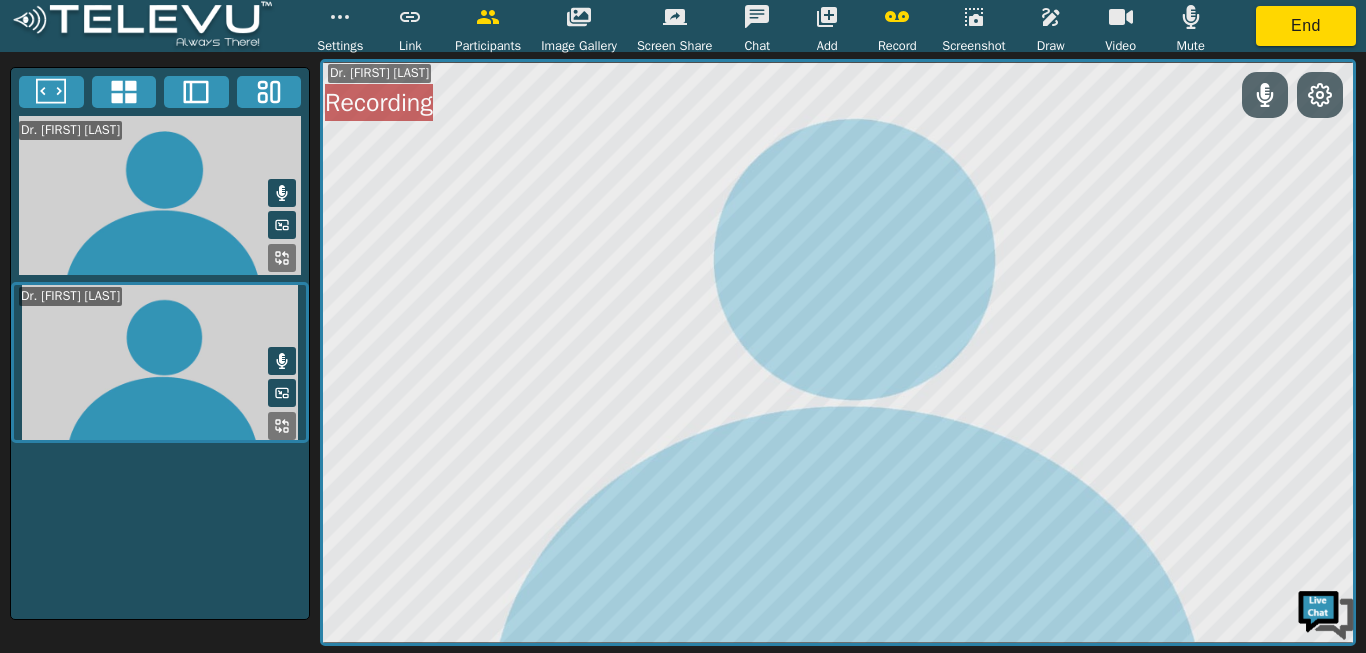 click 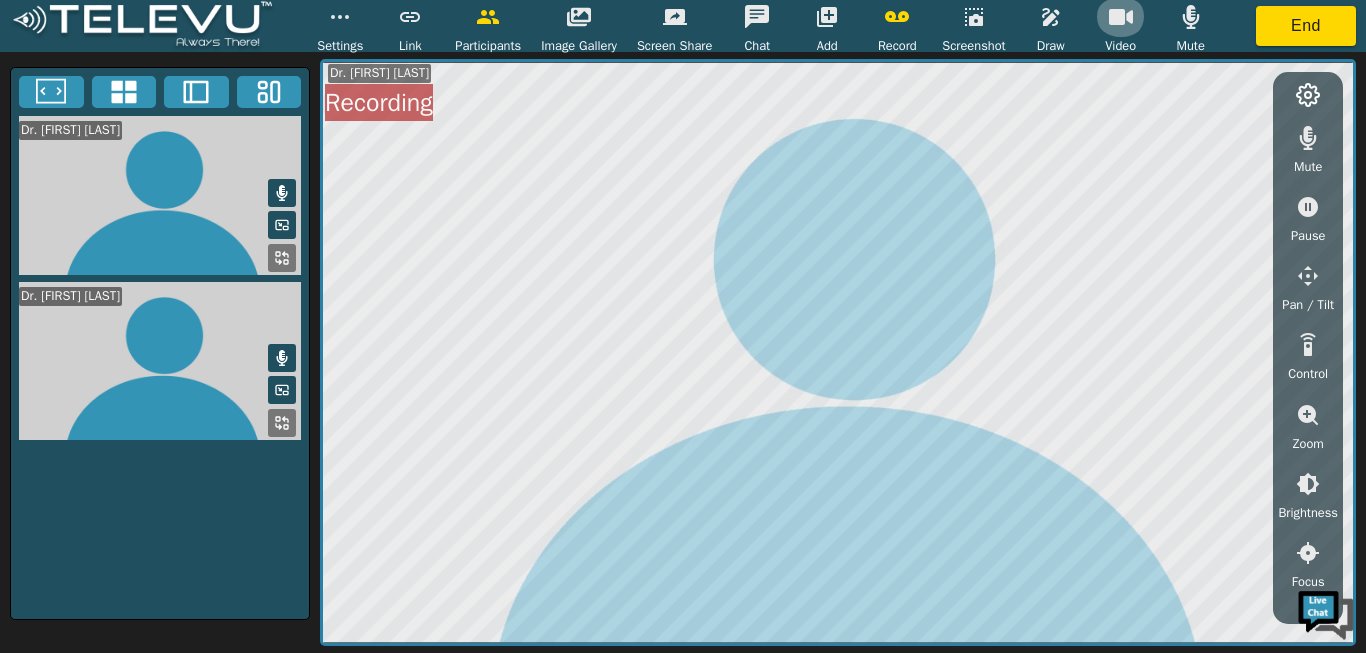click 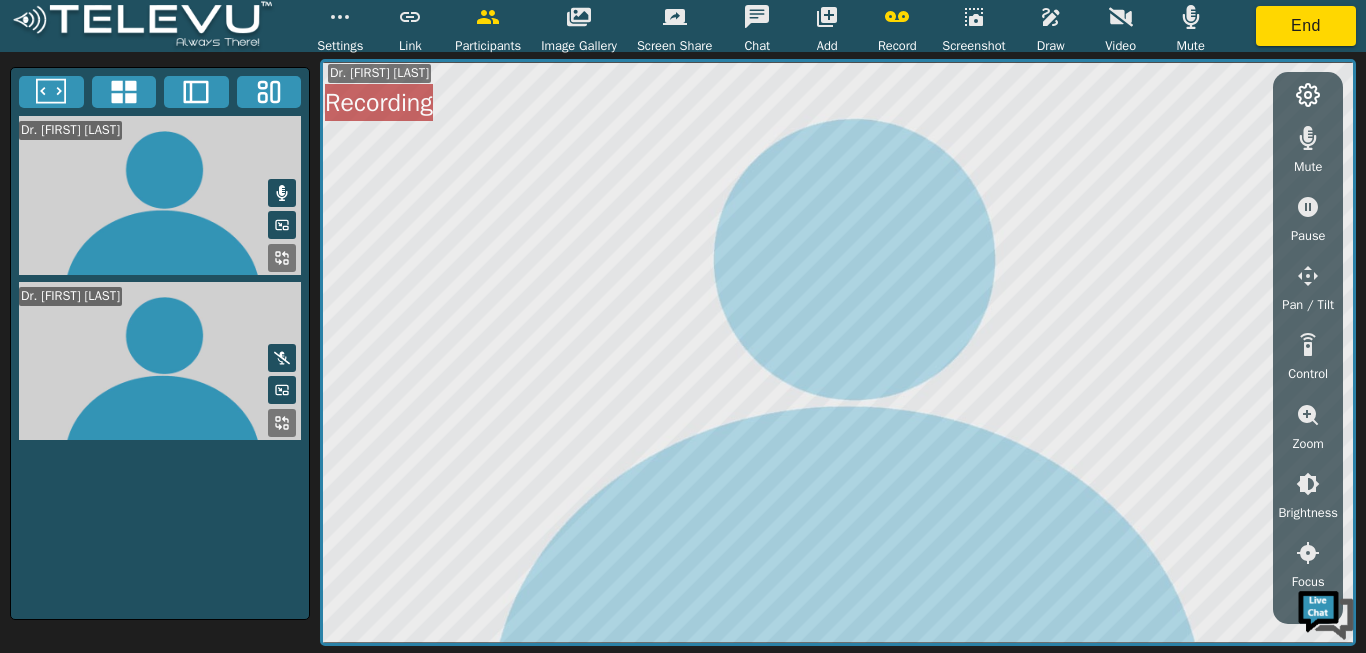 click 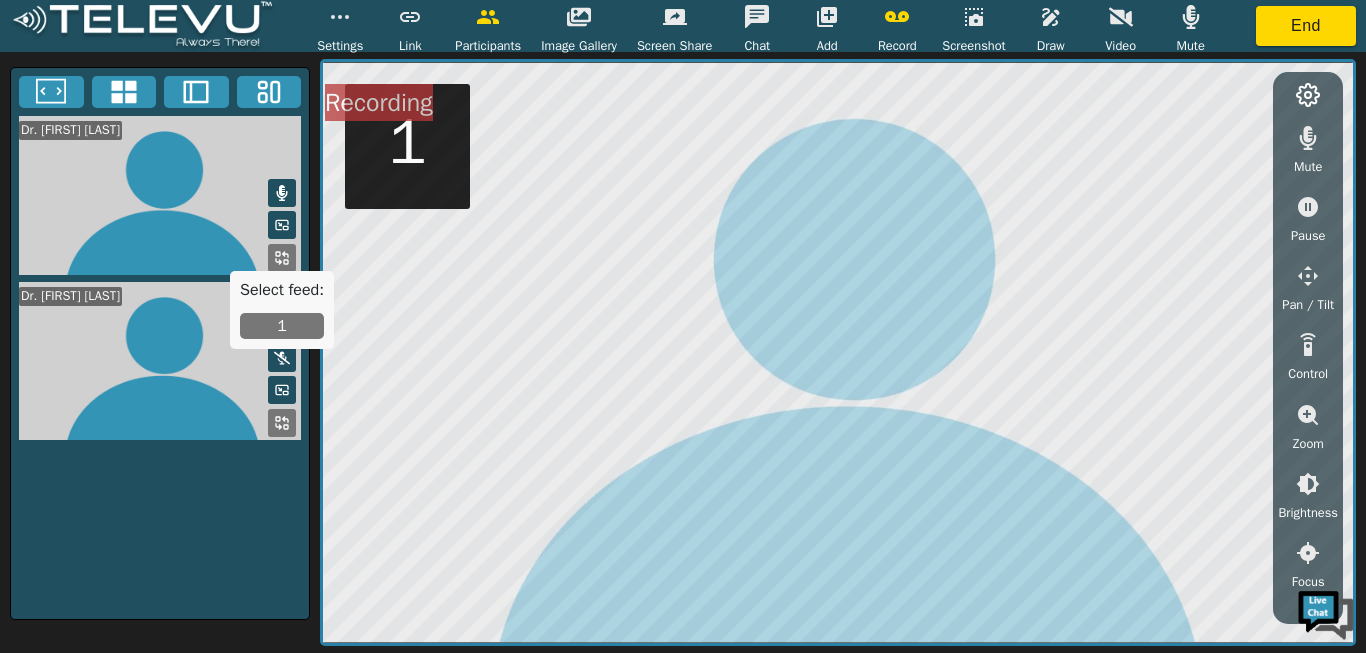 click at bounding box center [282, 225] 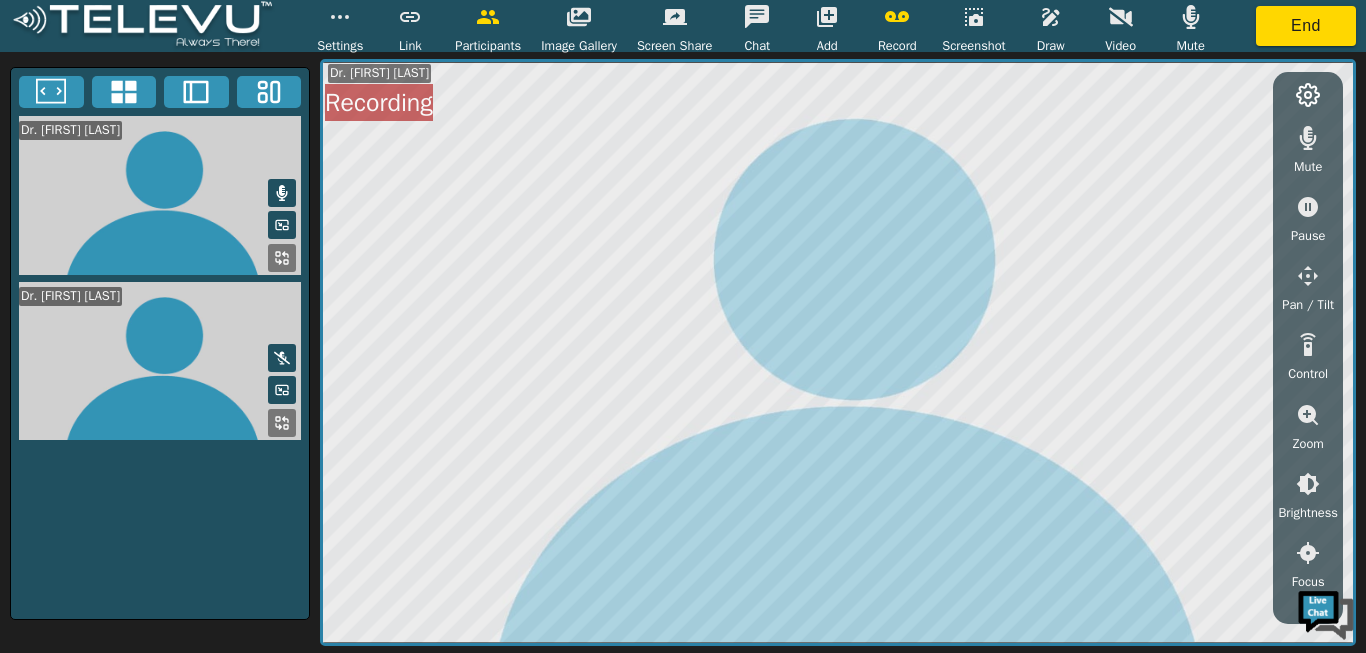 click 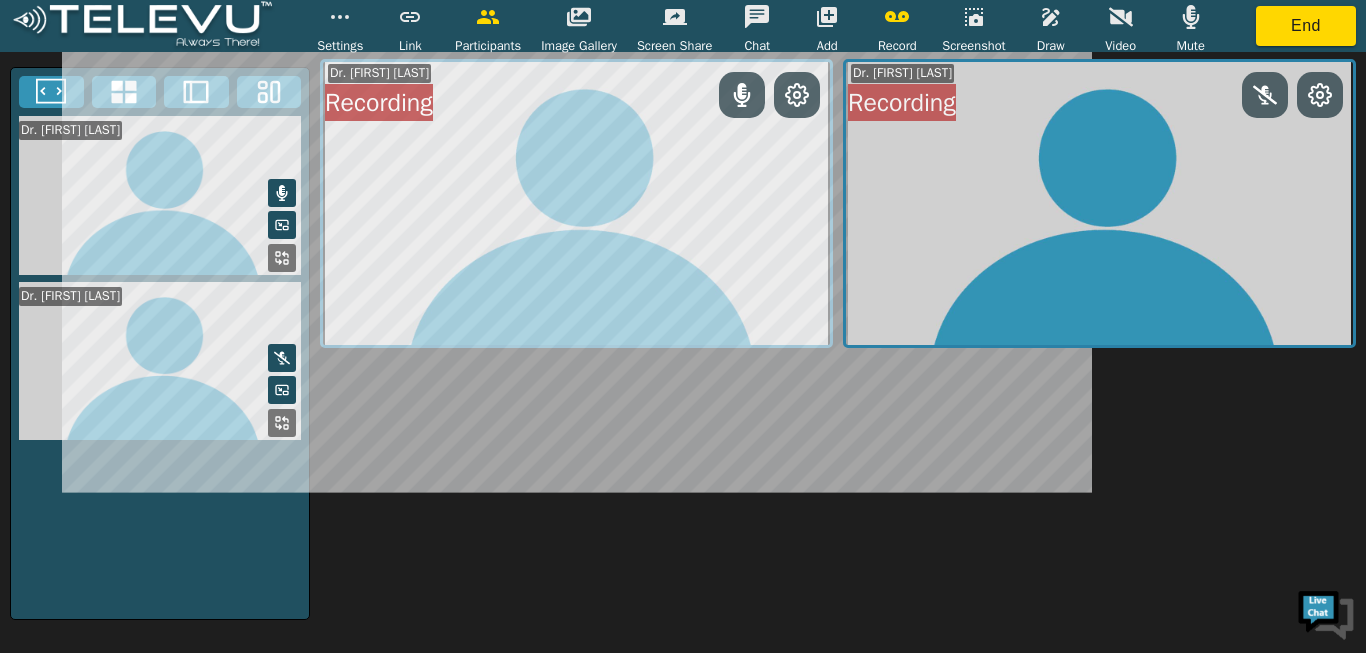 click 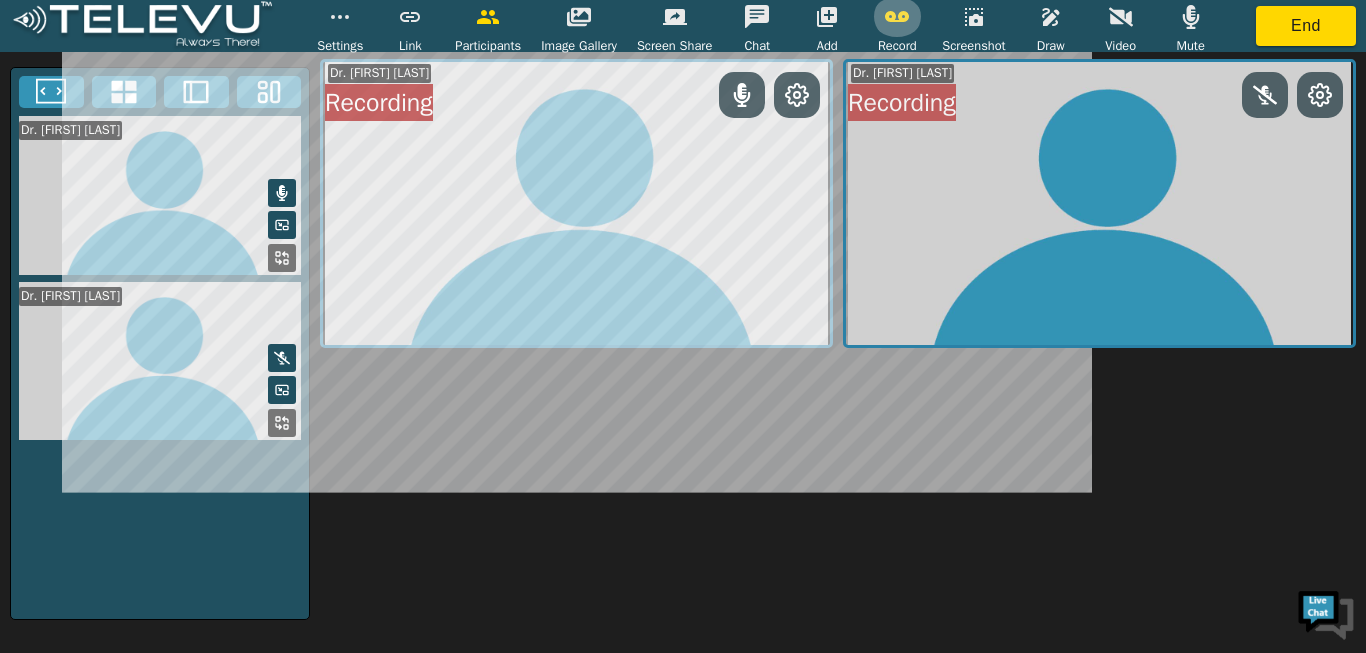 click 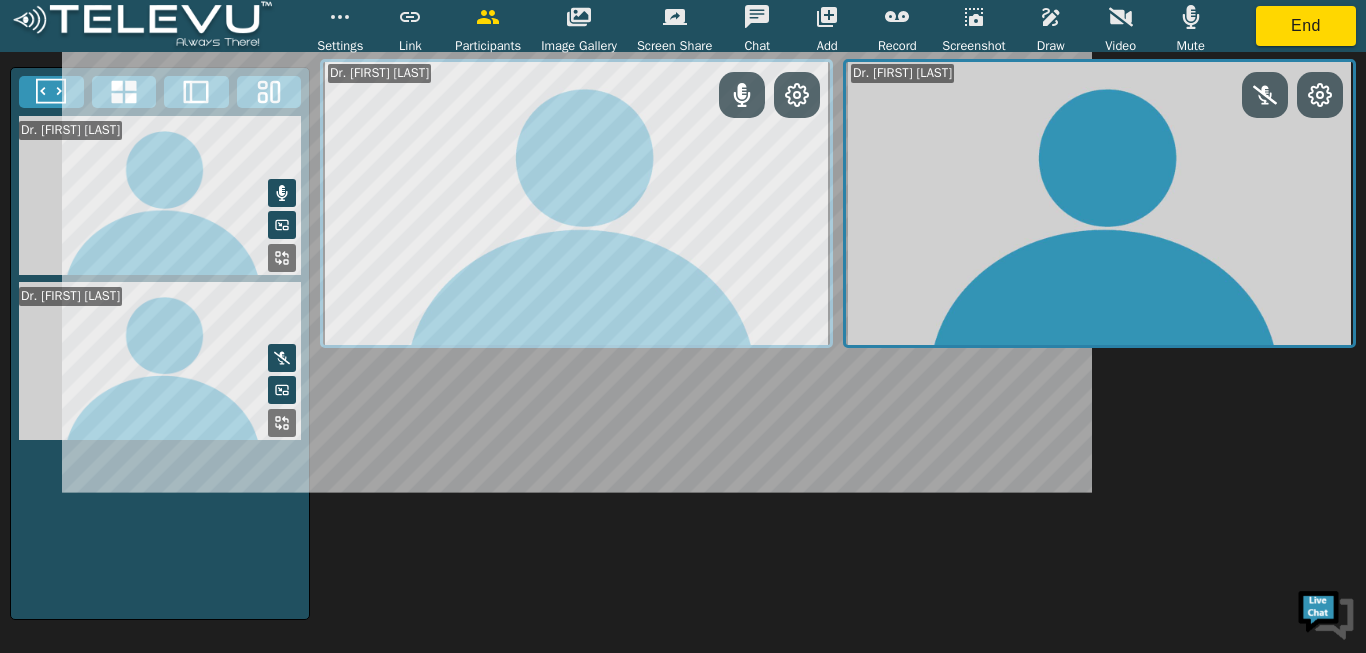click 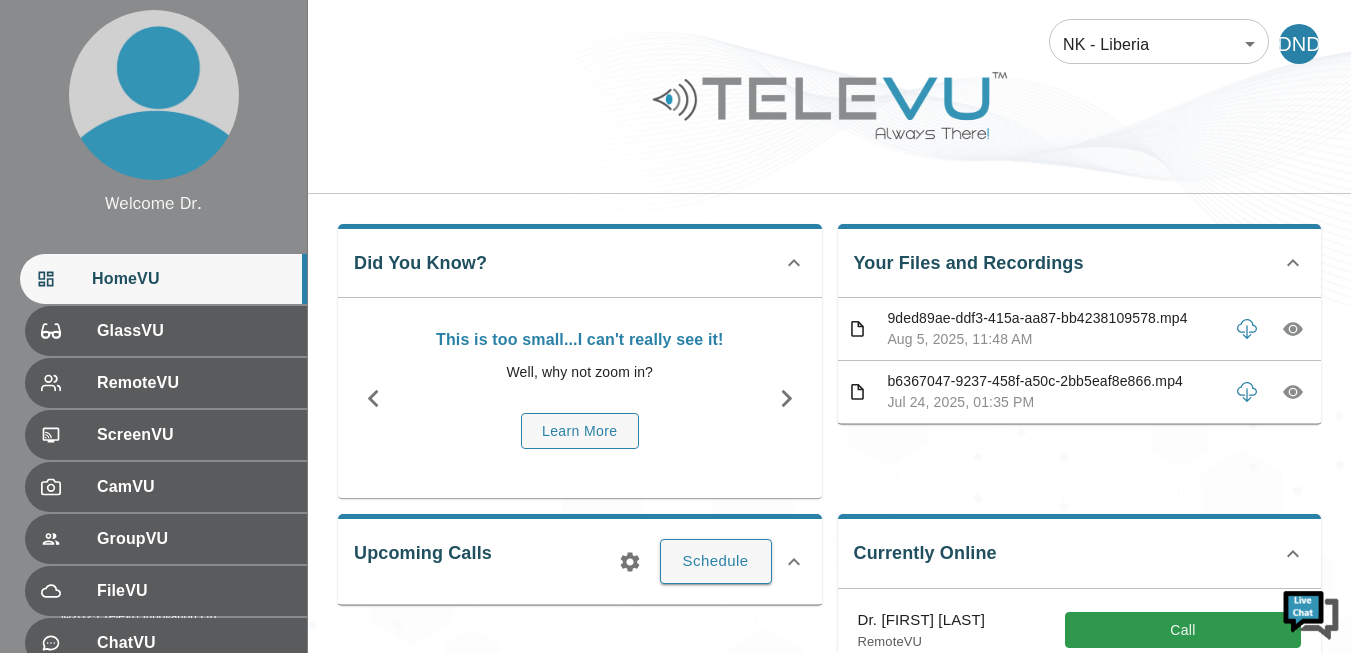 click on "Welcome   Dr. HomeVU GlassVU RemoteVU ScreenVU CamVU GroupVU FileVU ChatVU Settings Logout Refresh ©  2025   TeleVU Innovation Ltd. All Rights Reserved" at bounding box center (153, 326) 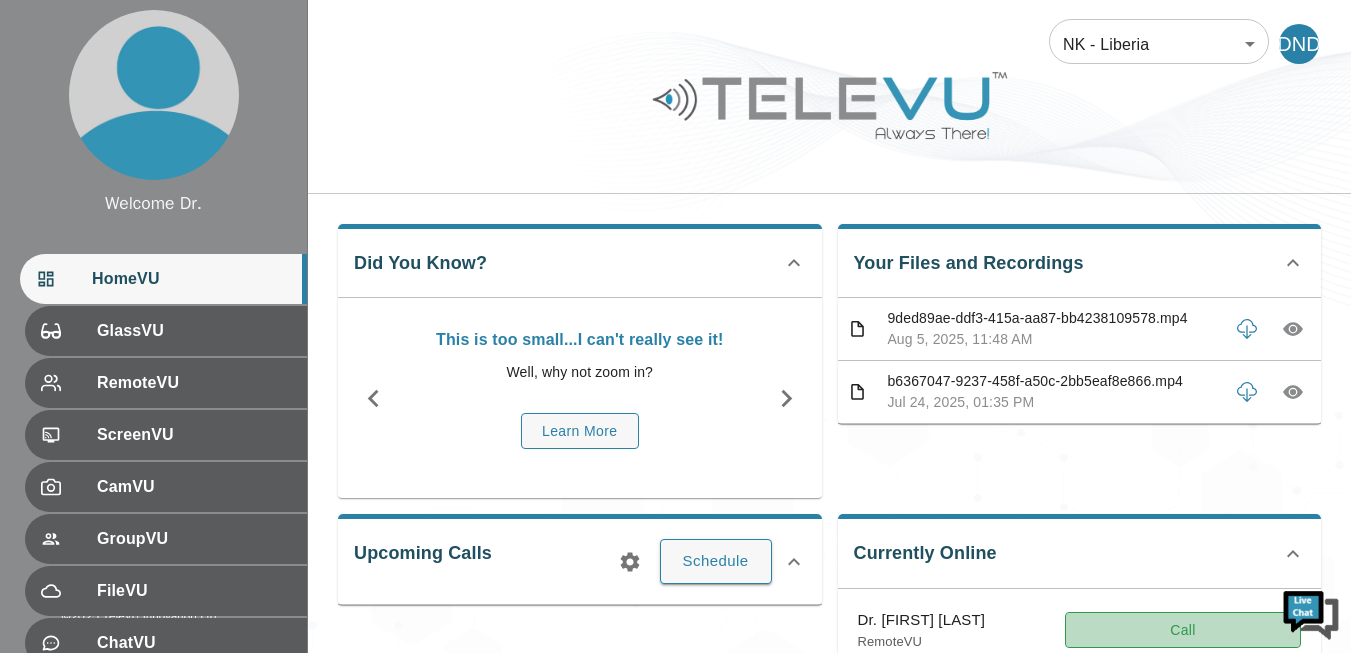 click on "Call" at bounding box center (1183, 630) 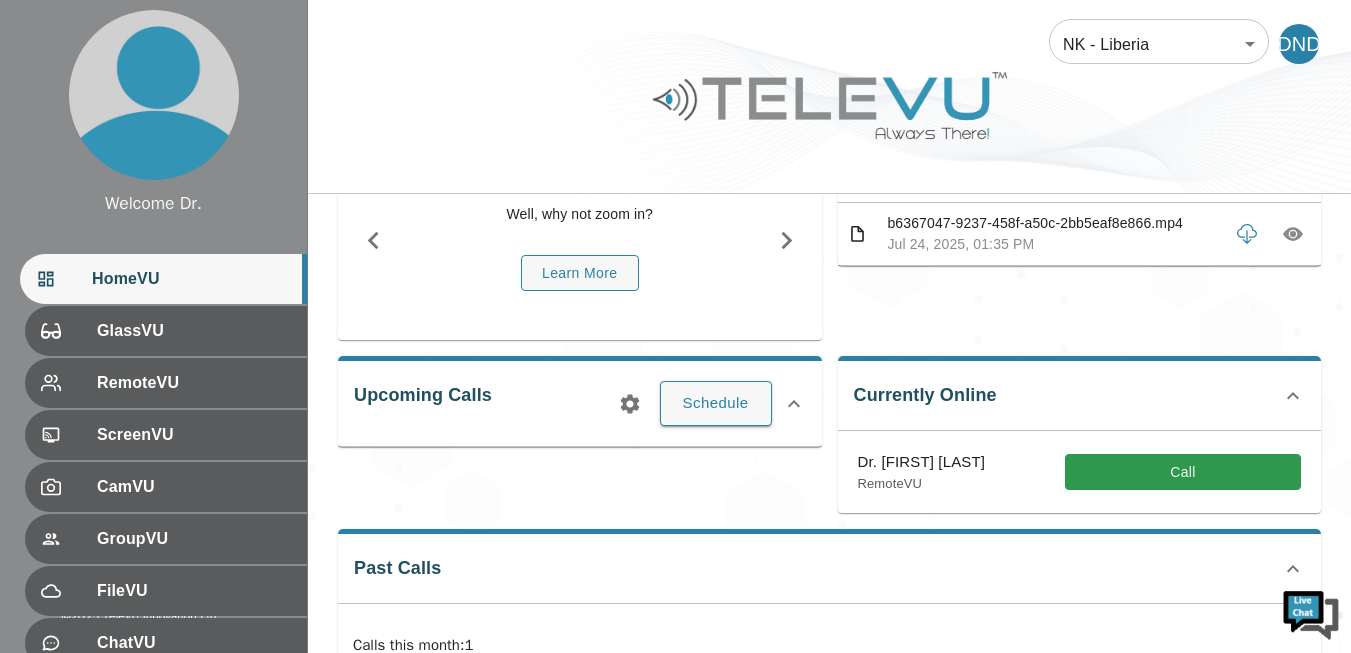 scroll, scrollTop: 160, scrollLeft: 0, axis: vertical 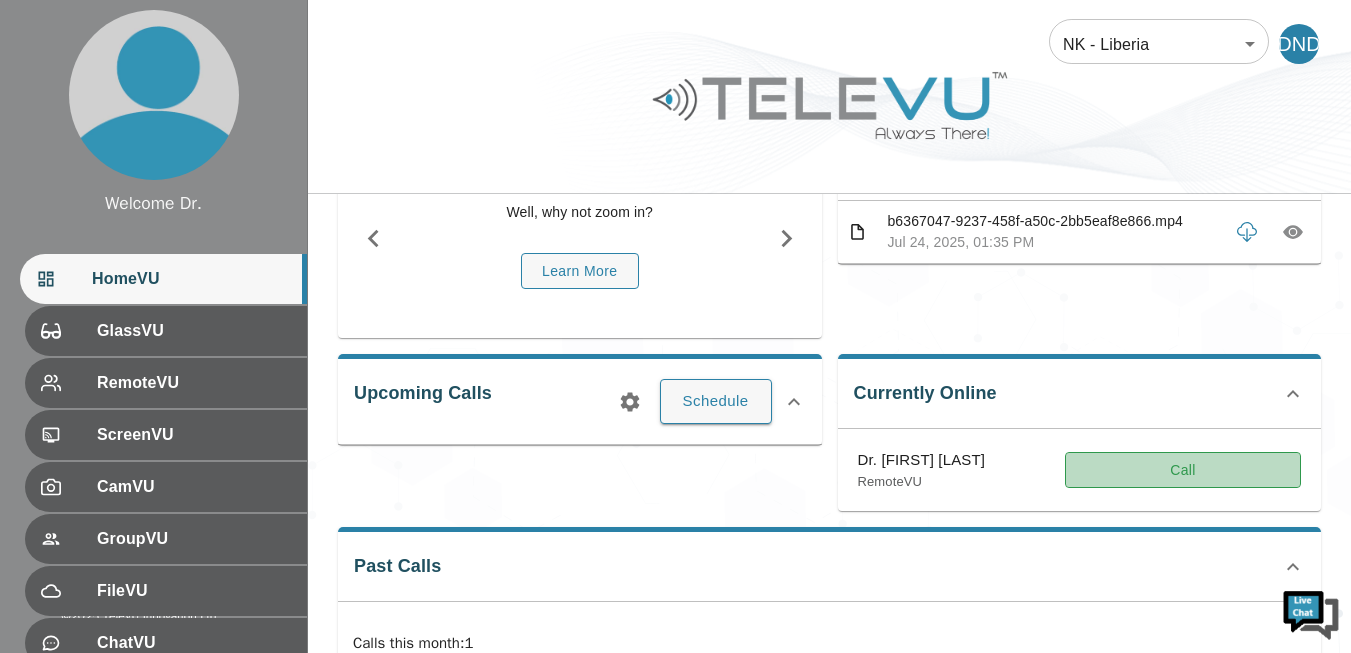 click on "Call" at bounding box center (1183, 470) 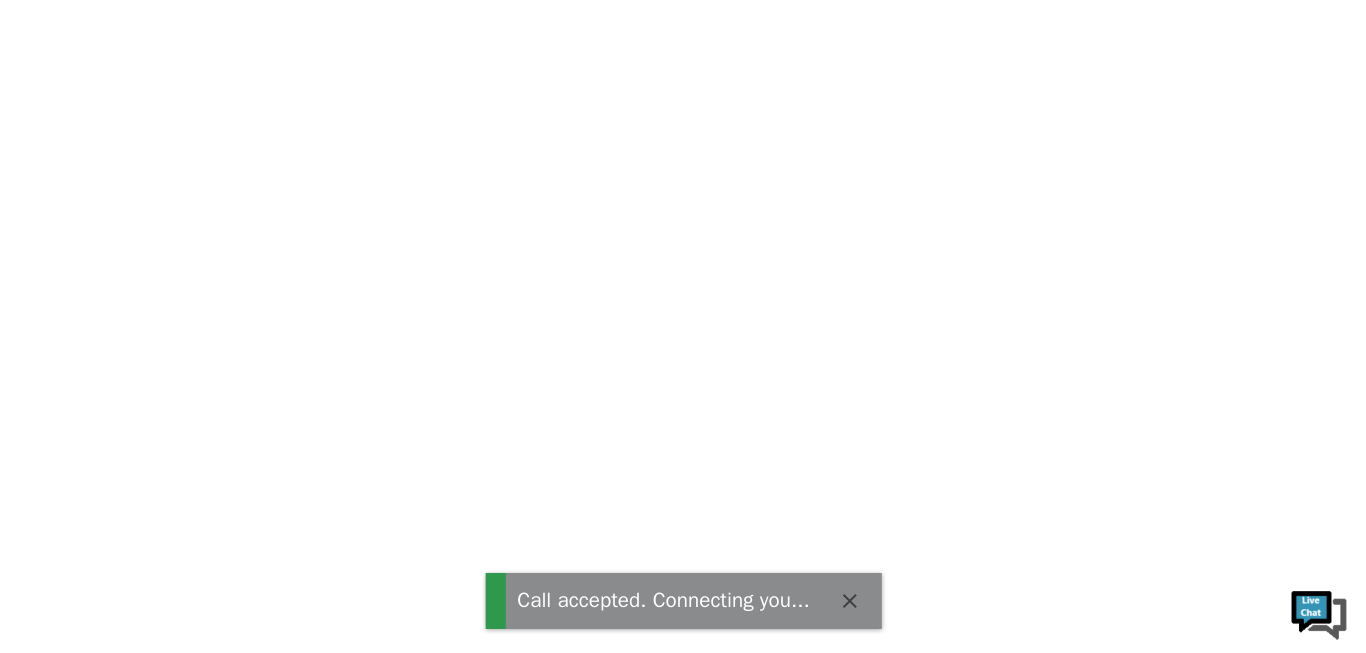 scroll, scrollTop: 0, scrollLeft: 0, axis: both 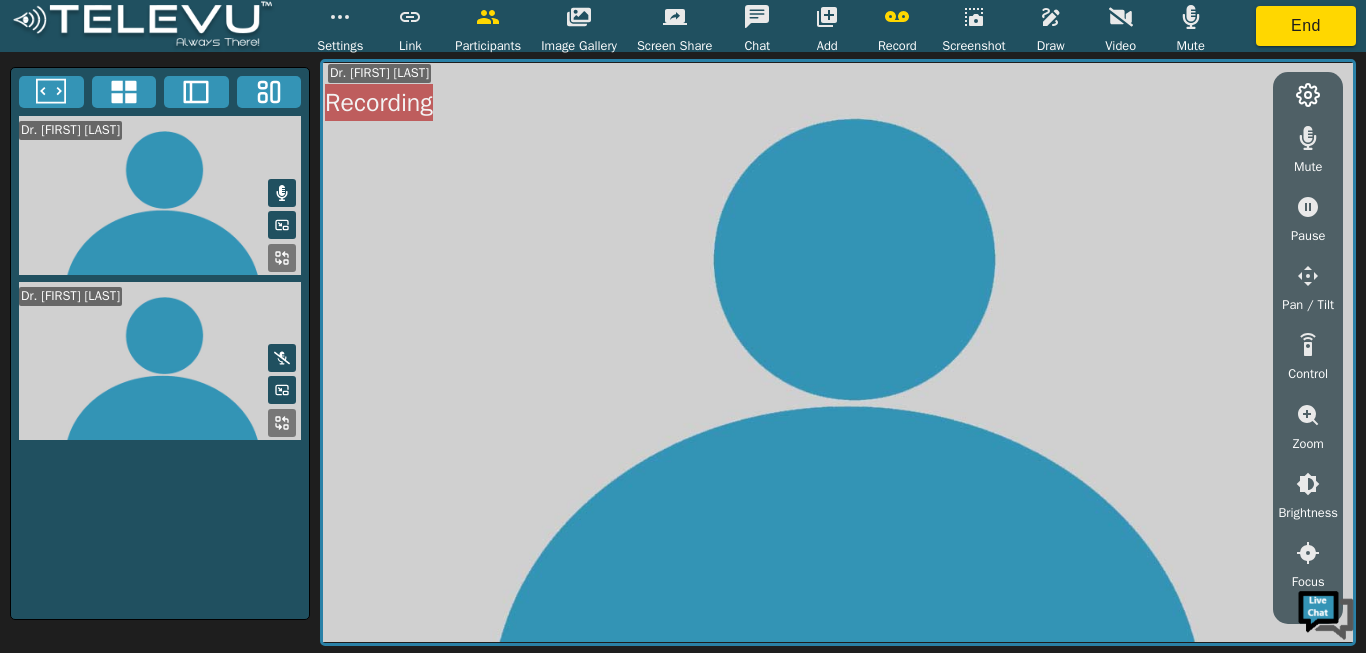 click on "Video" at bounding box center (1120, 46) 